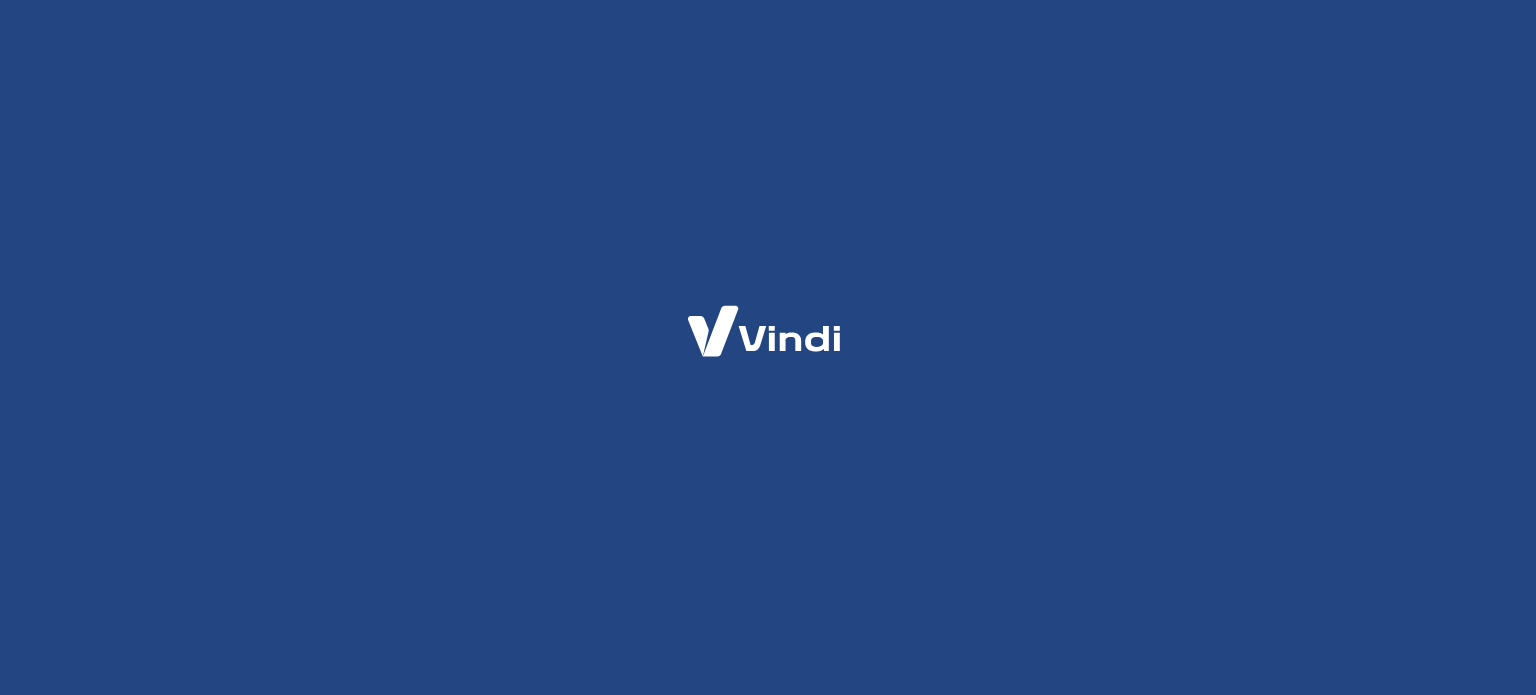 scroll, scrollTop: 0, scrollLeft: 0, axis: both 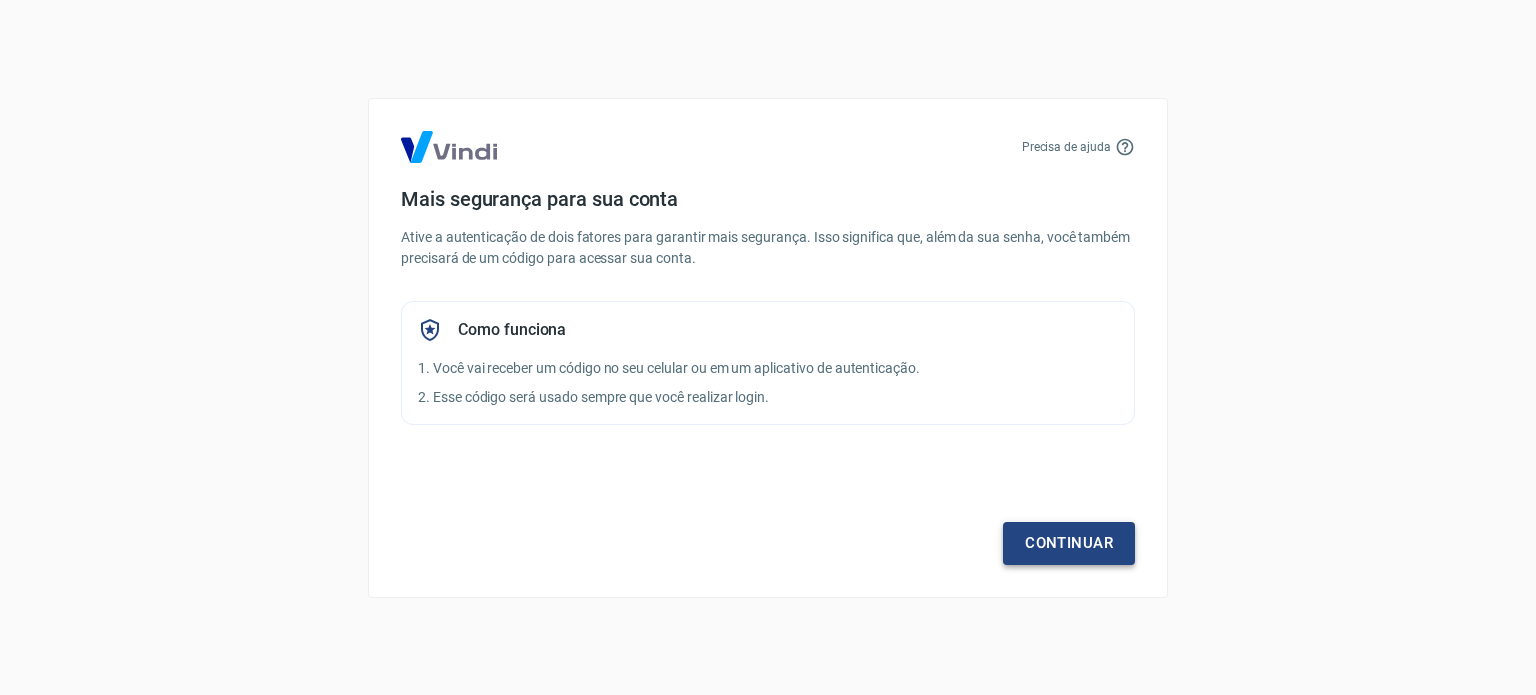click on "Continuar" at bounding box center [1069, 543] 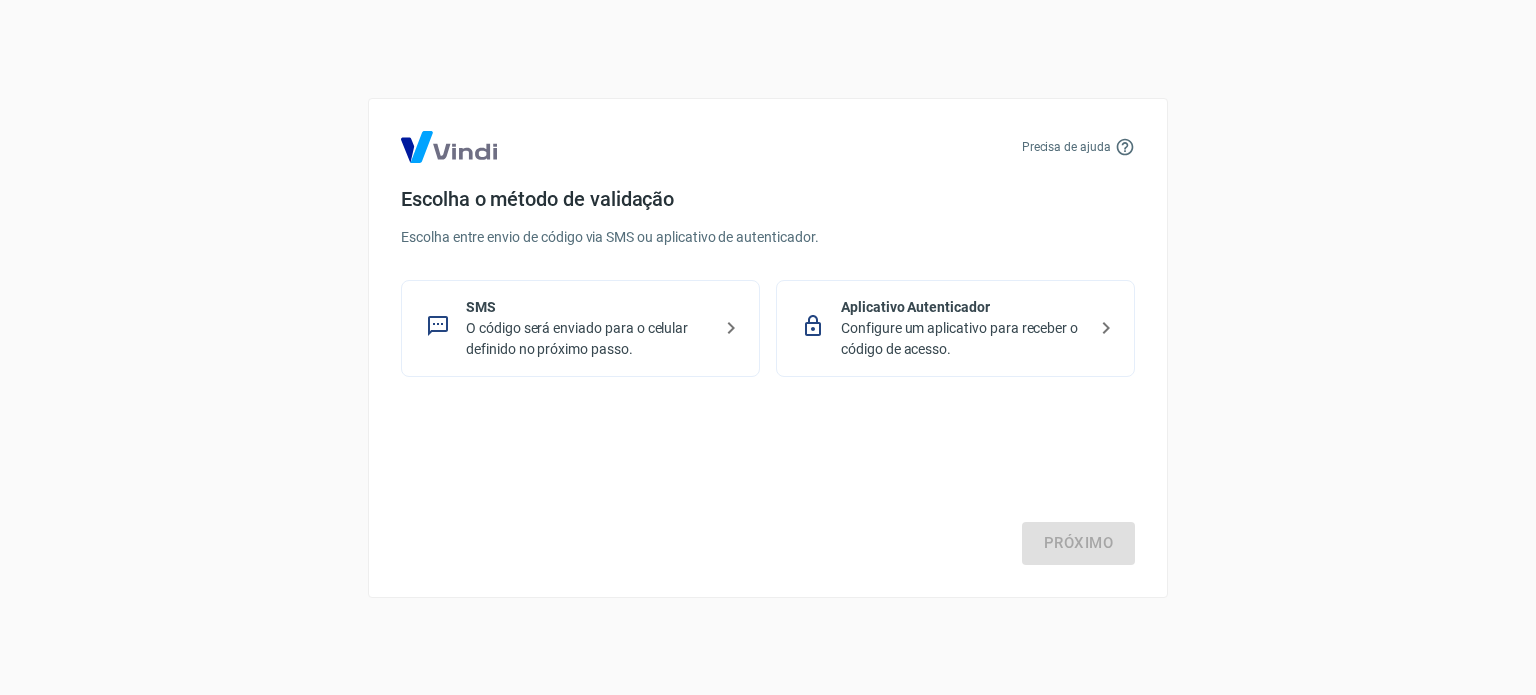click on "O código será enviado para o celular definido no próximo passo." at bounding box center [588, 339] 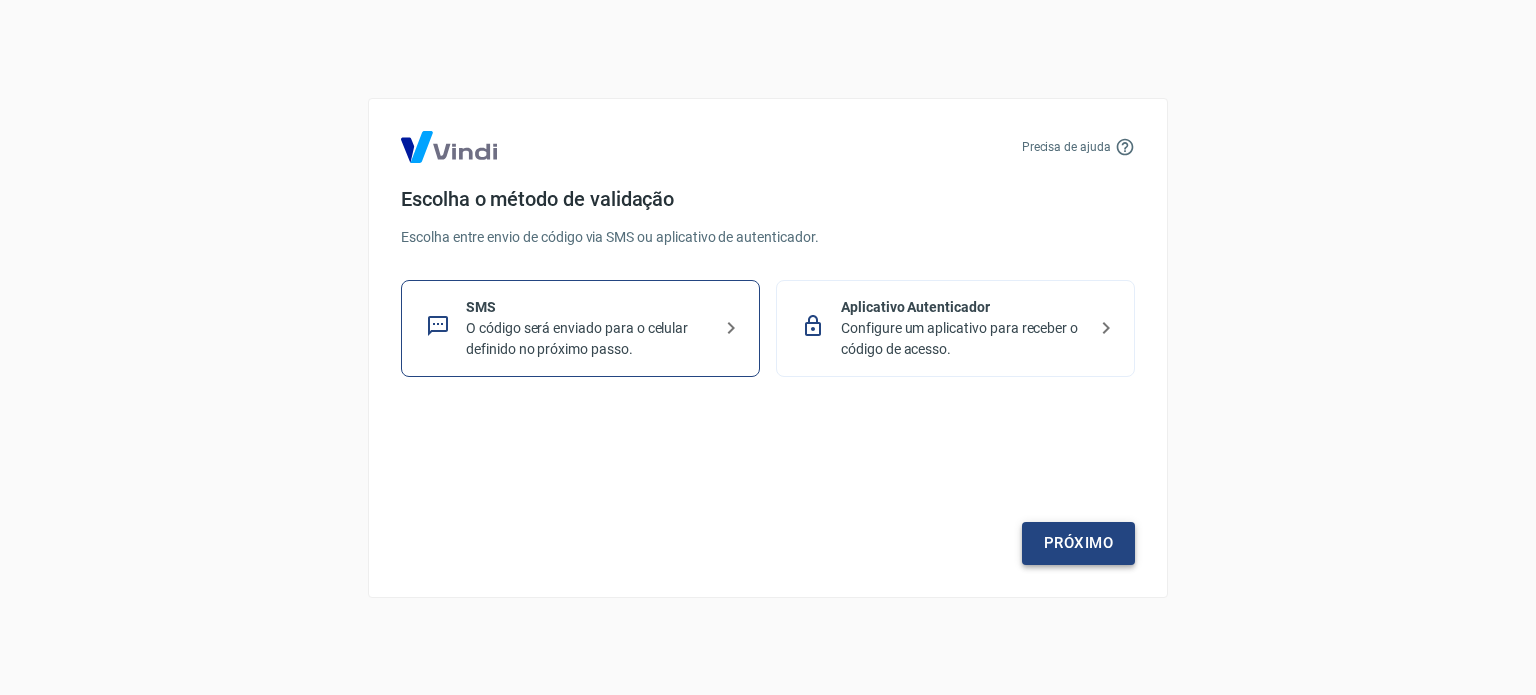 click on "Próximo" at bounding box center (1078, 543) 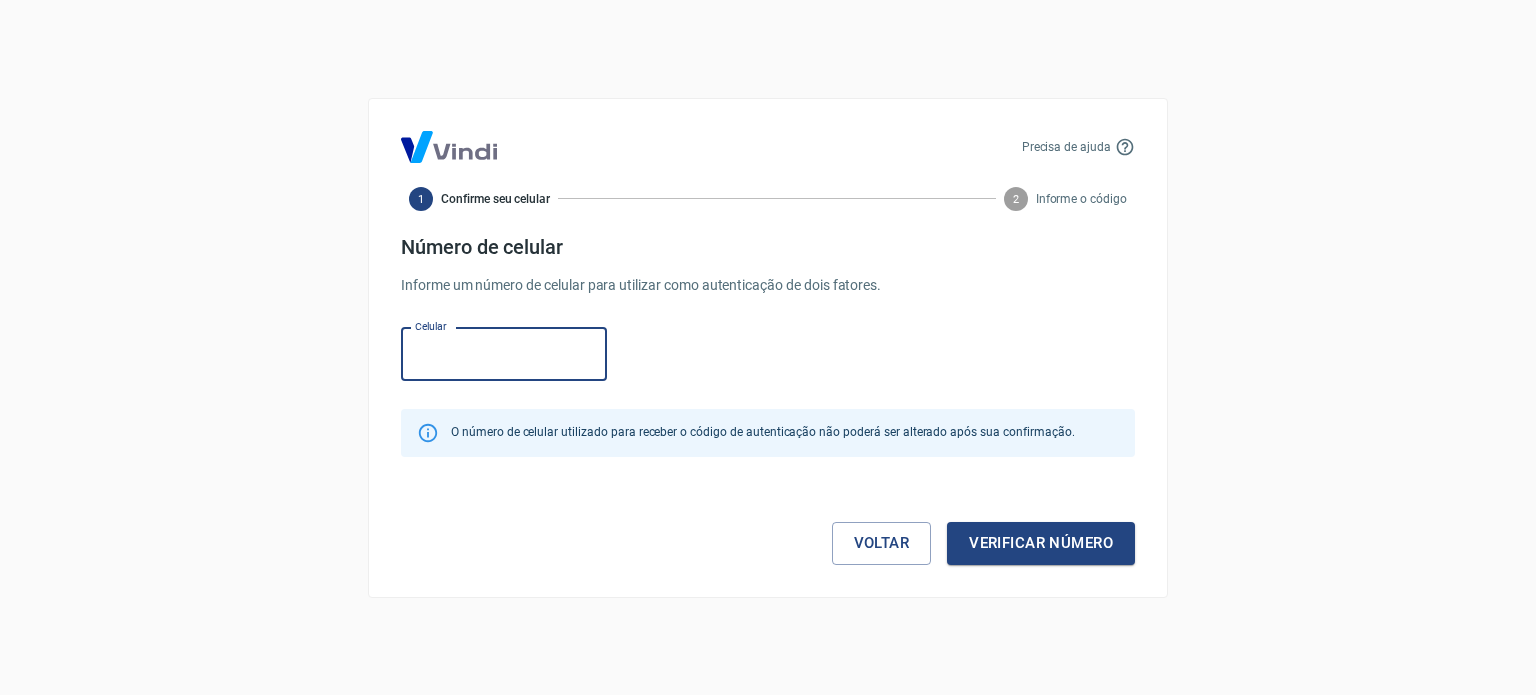 drag, startPoint x: 564, startPoint y: 365, endPoint x: 512, endPoint y: 266, distance: 111.82576 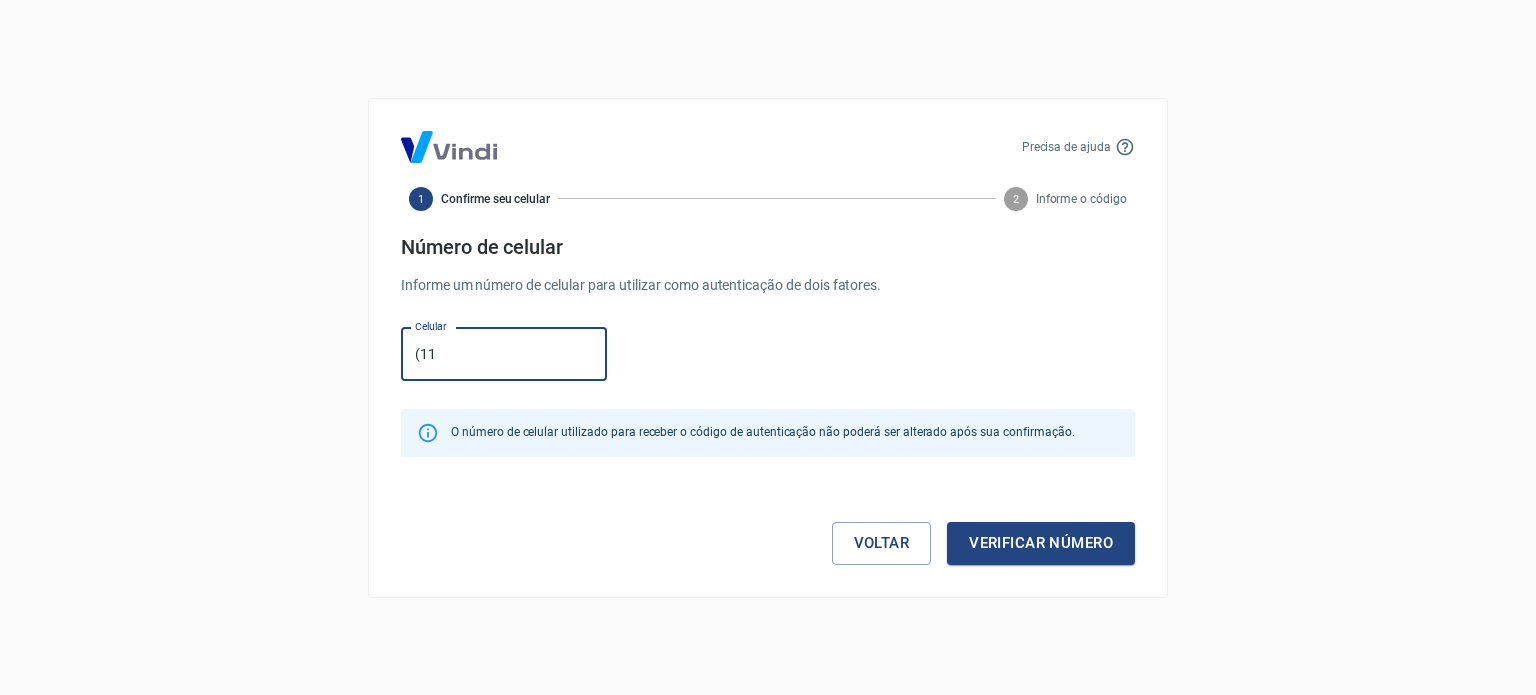 click on "Verificar número" at bounding box center (1041, 543) 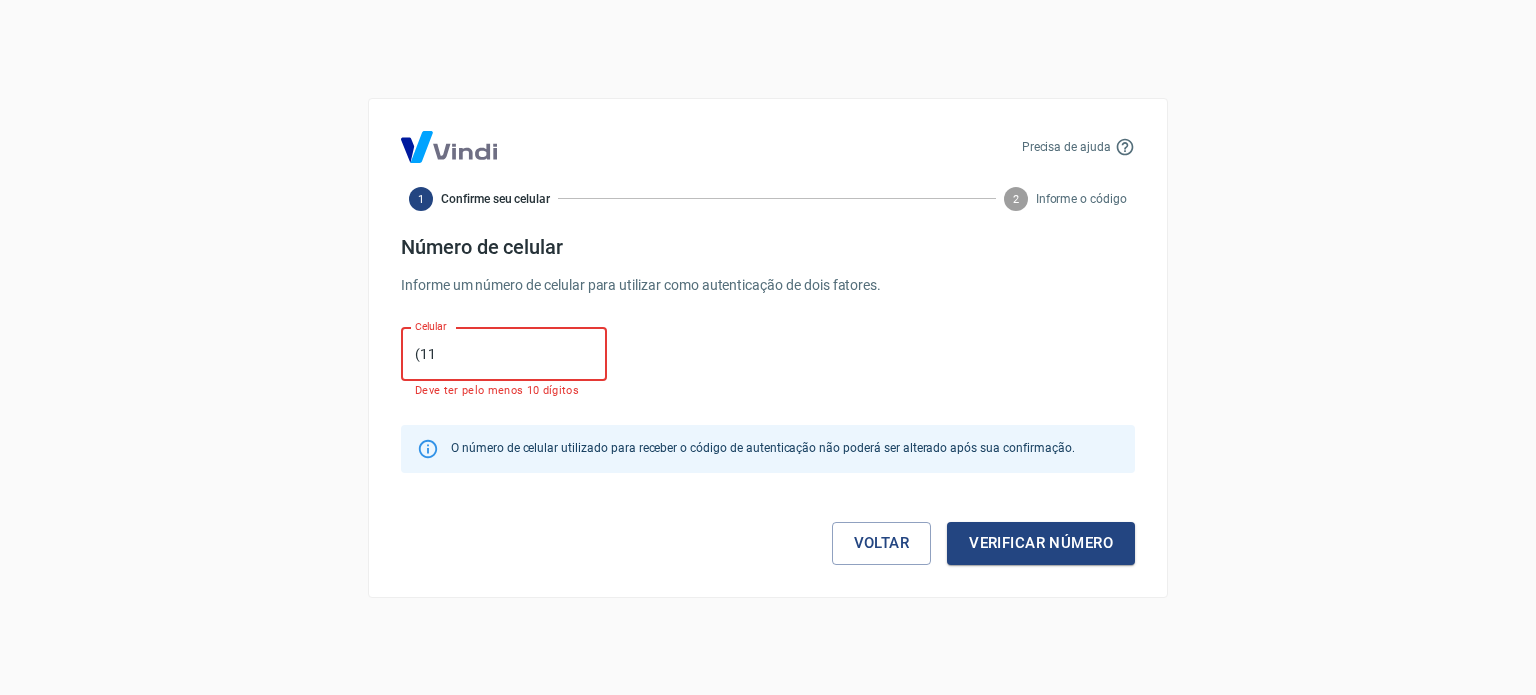type on "[PHONE]" 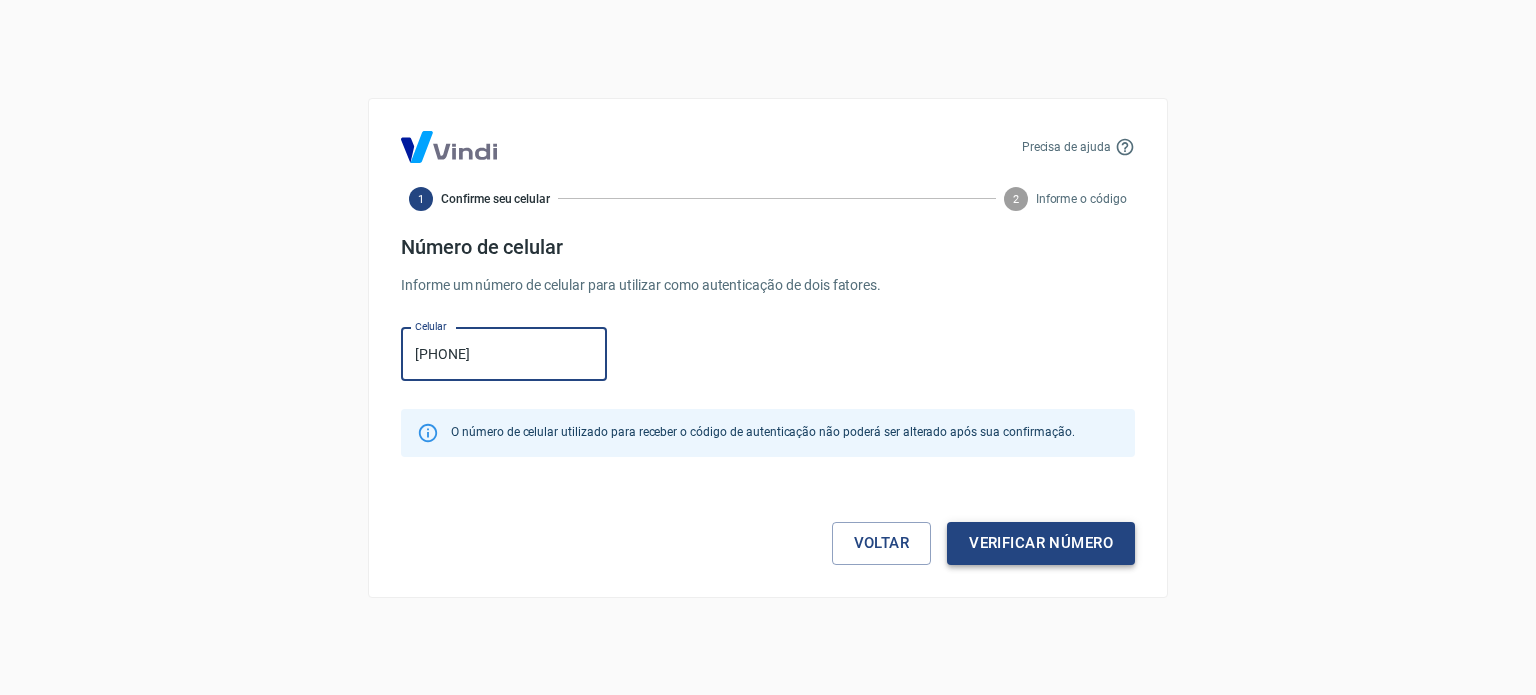 click on "Verificar número" at bounding box center (1041, 543) 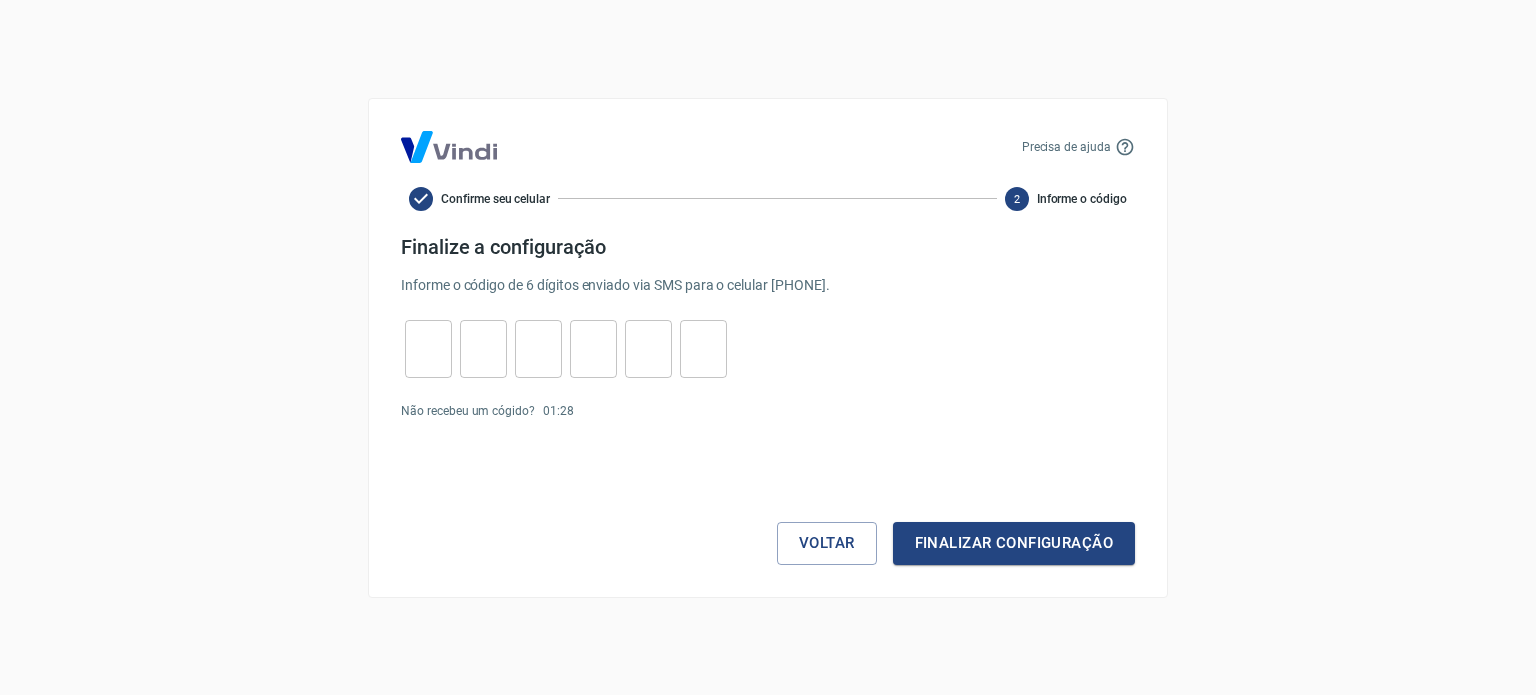 click at bounding box center (428, 348) 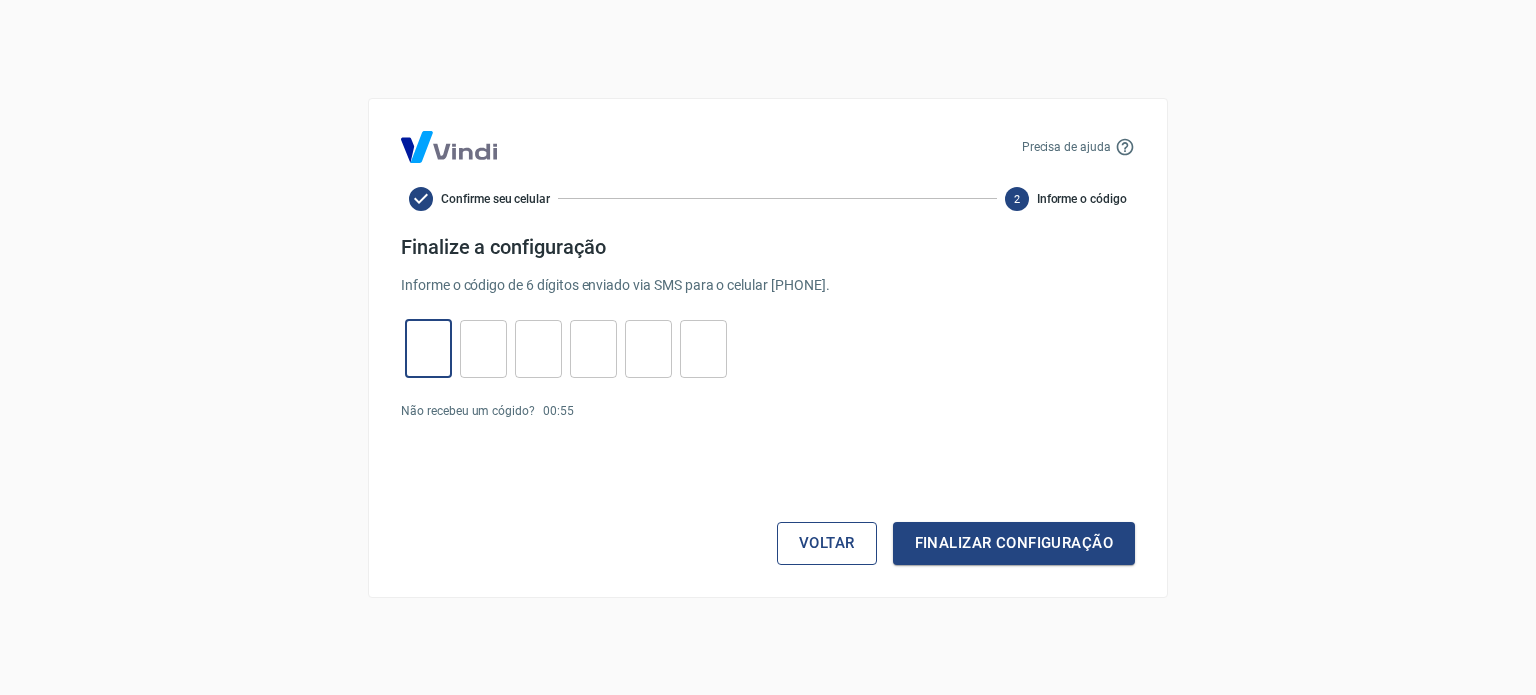 click on "Voltar" at bounding box center [827, 543] 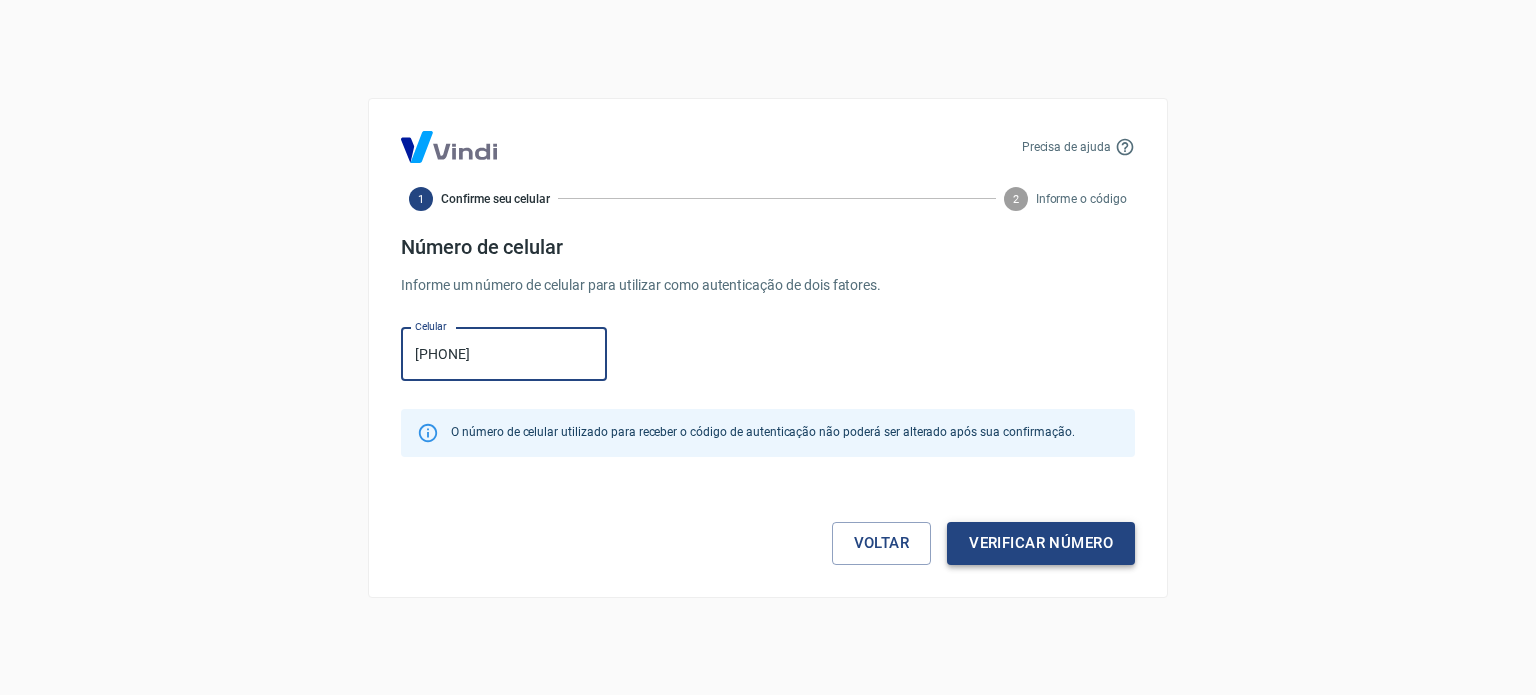 type on "[PHONE]" 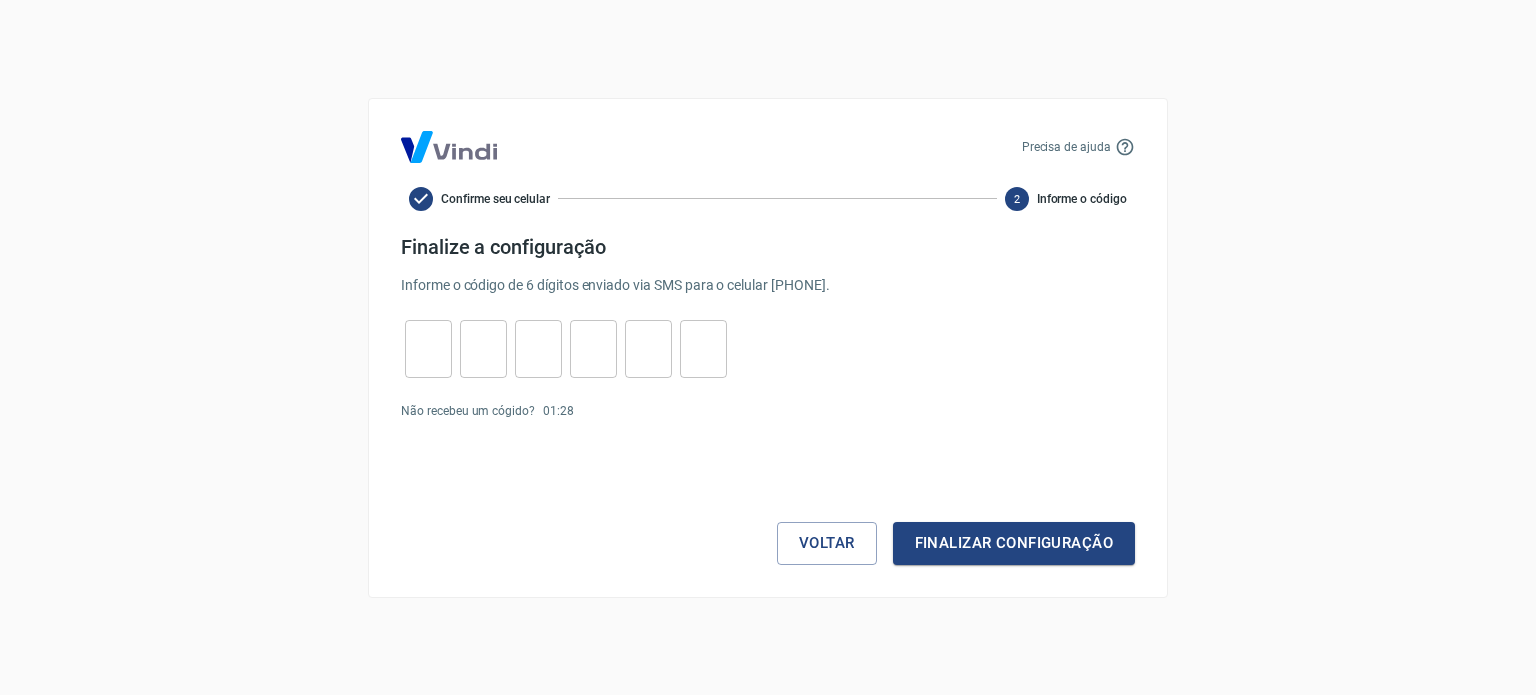 click at bounding box center (428, 348) 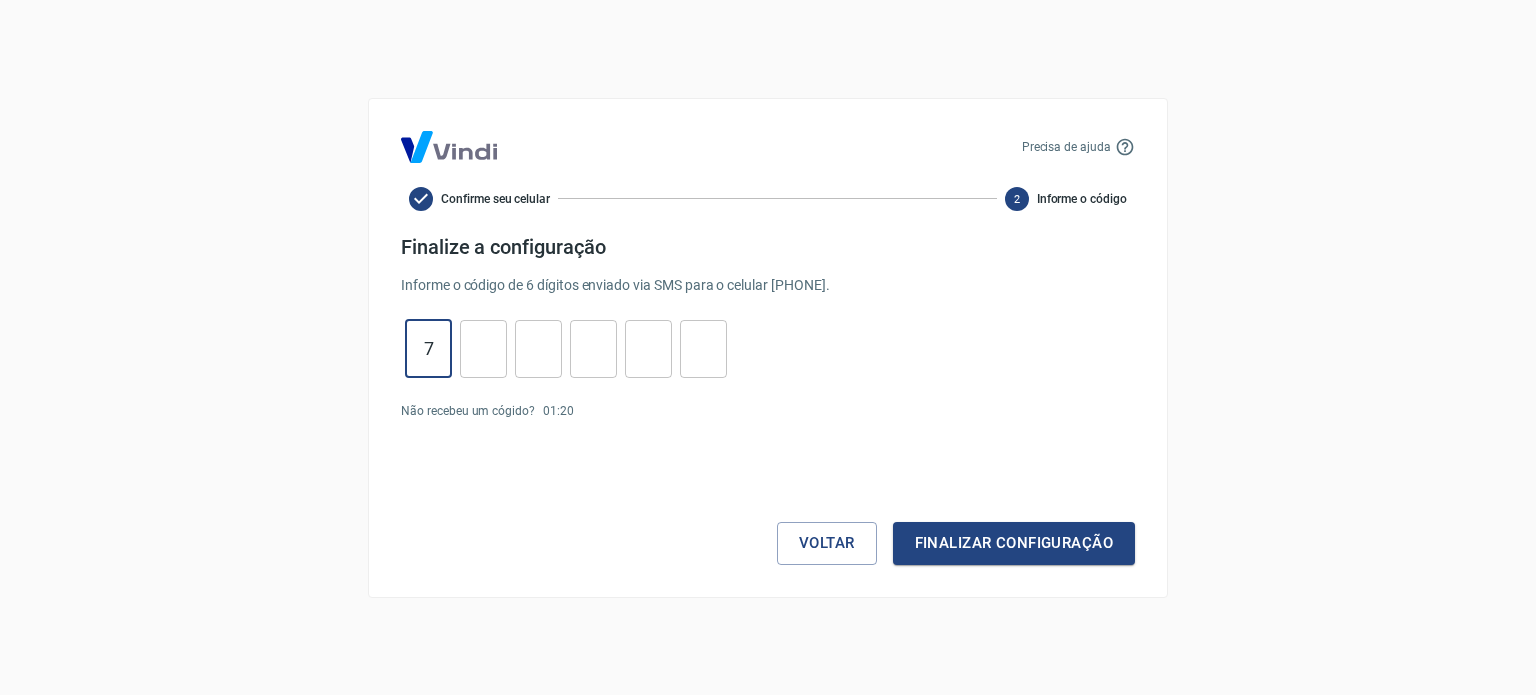 type on "7" 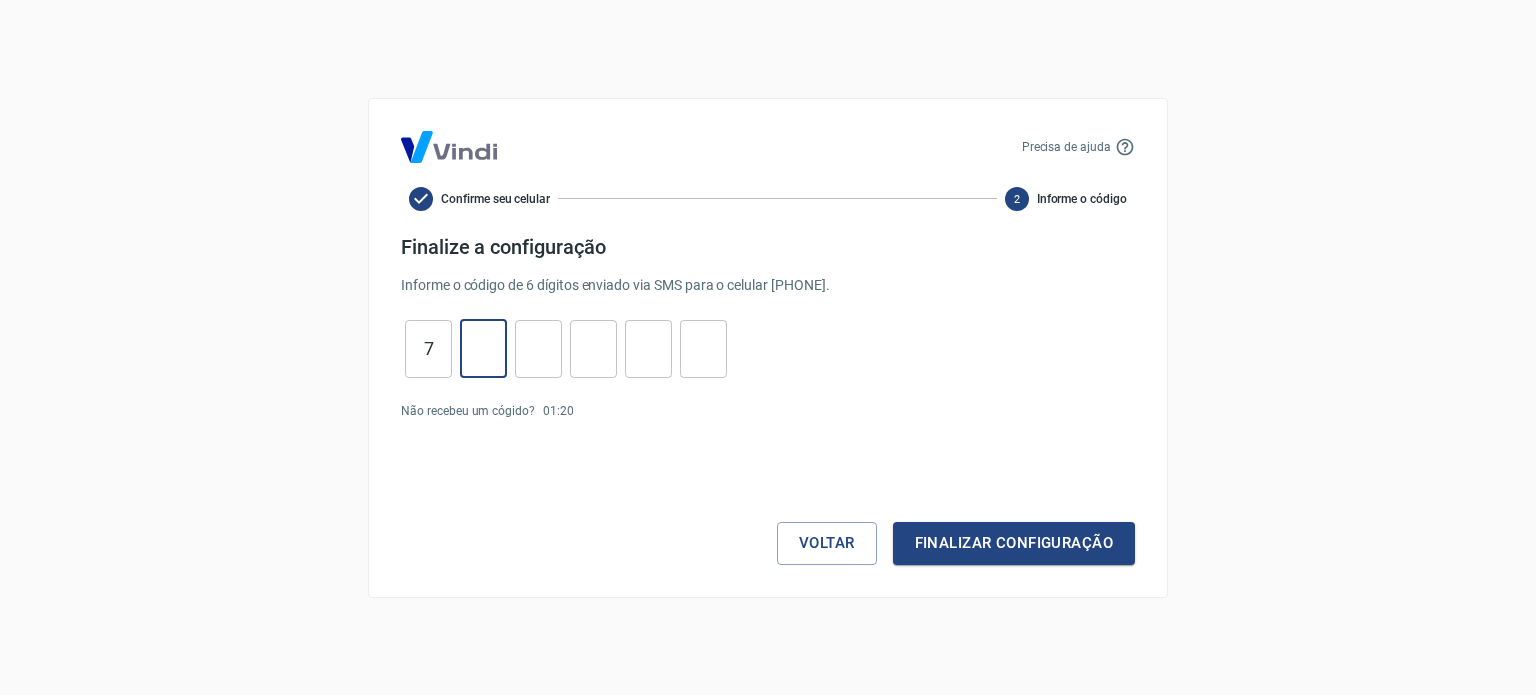 type on "5" 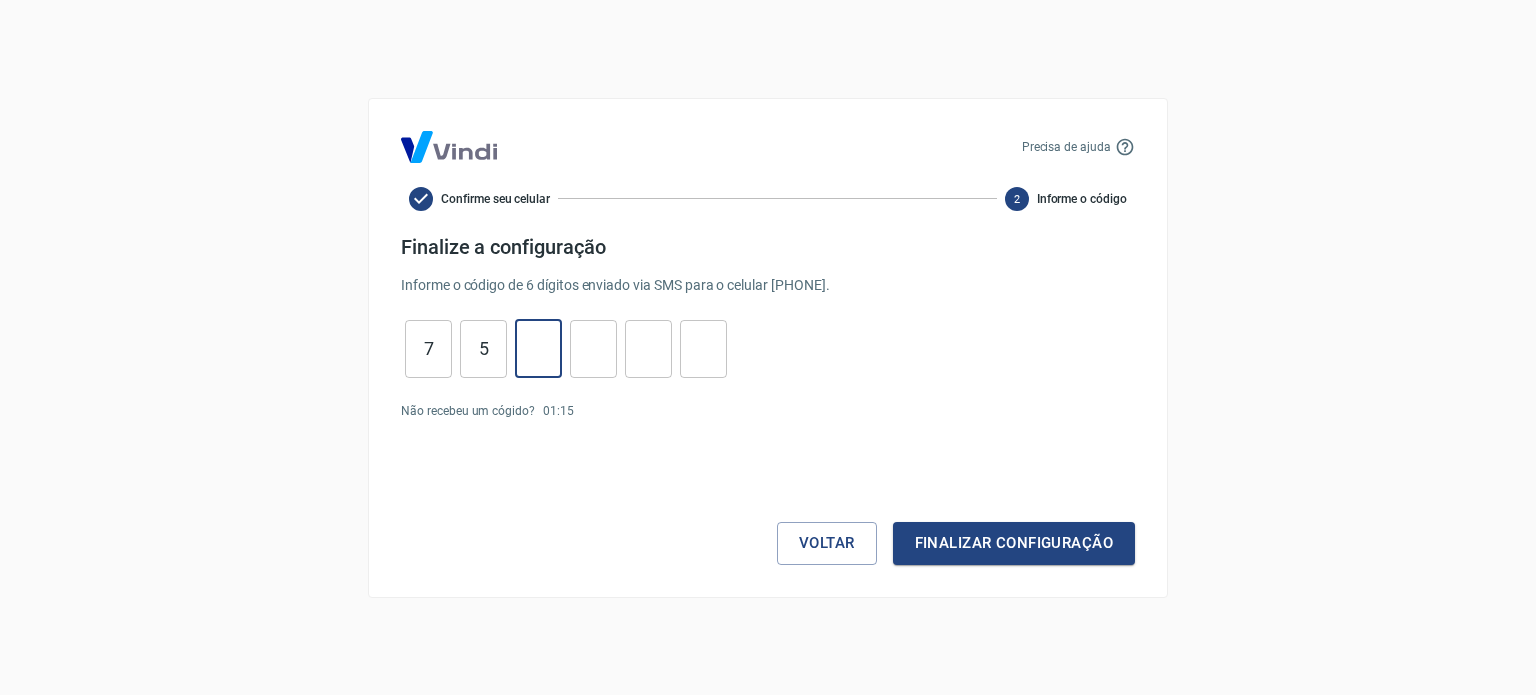 type on "6" 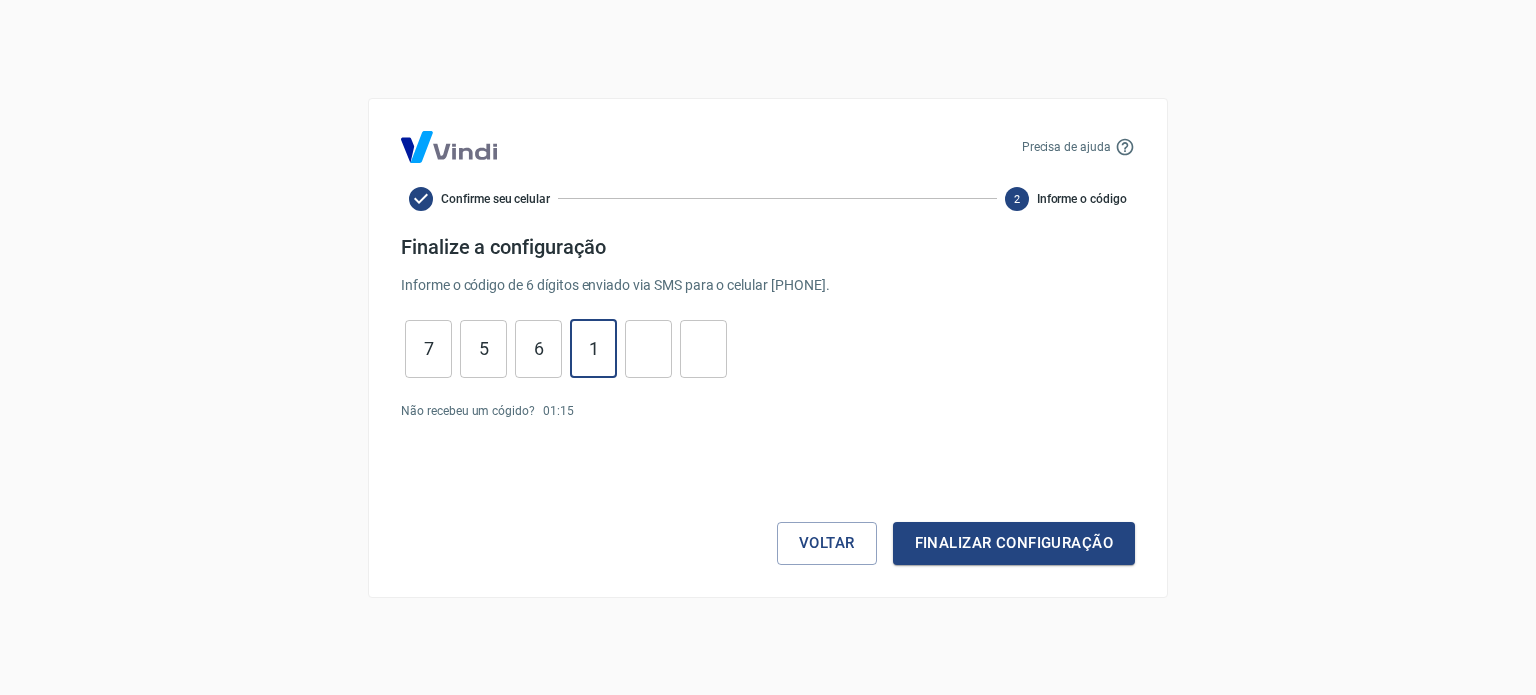 type on "1" 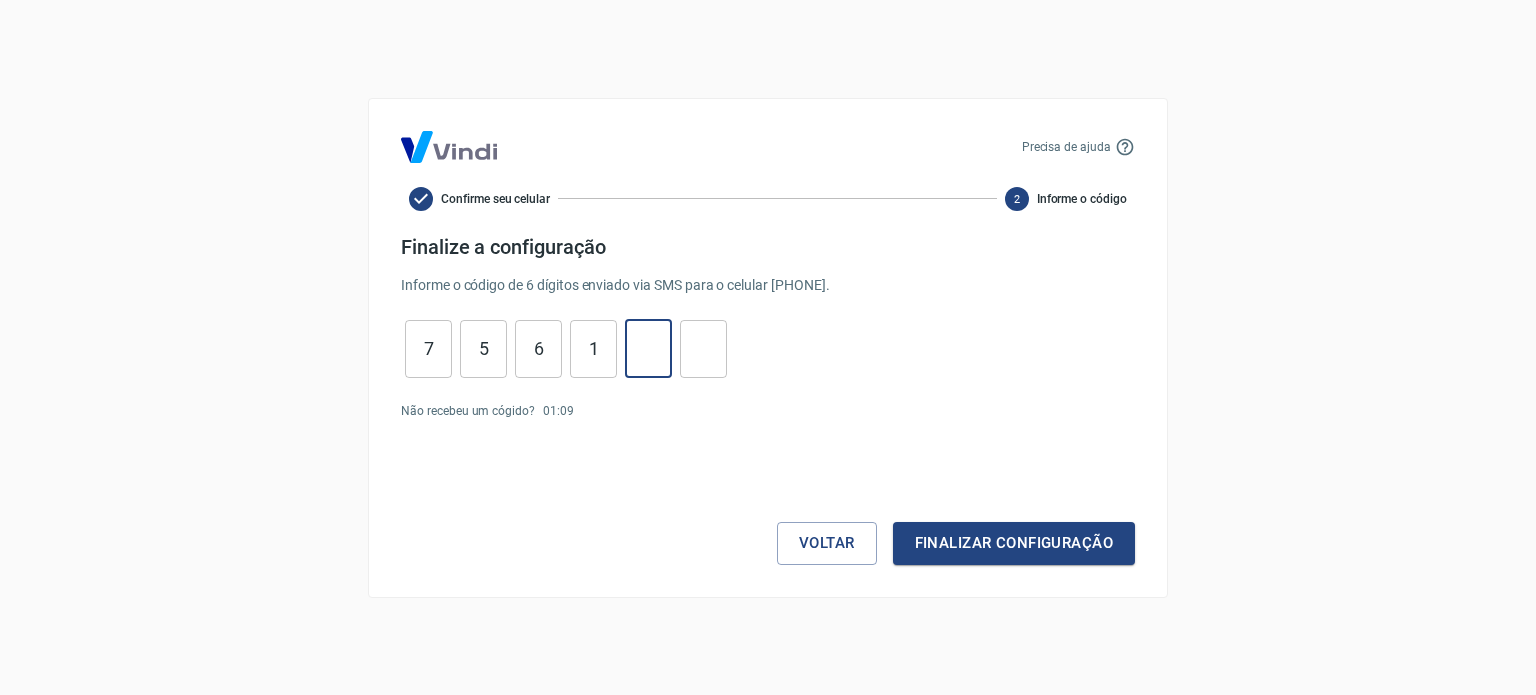 type on "8" 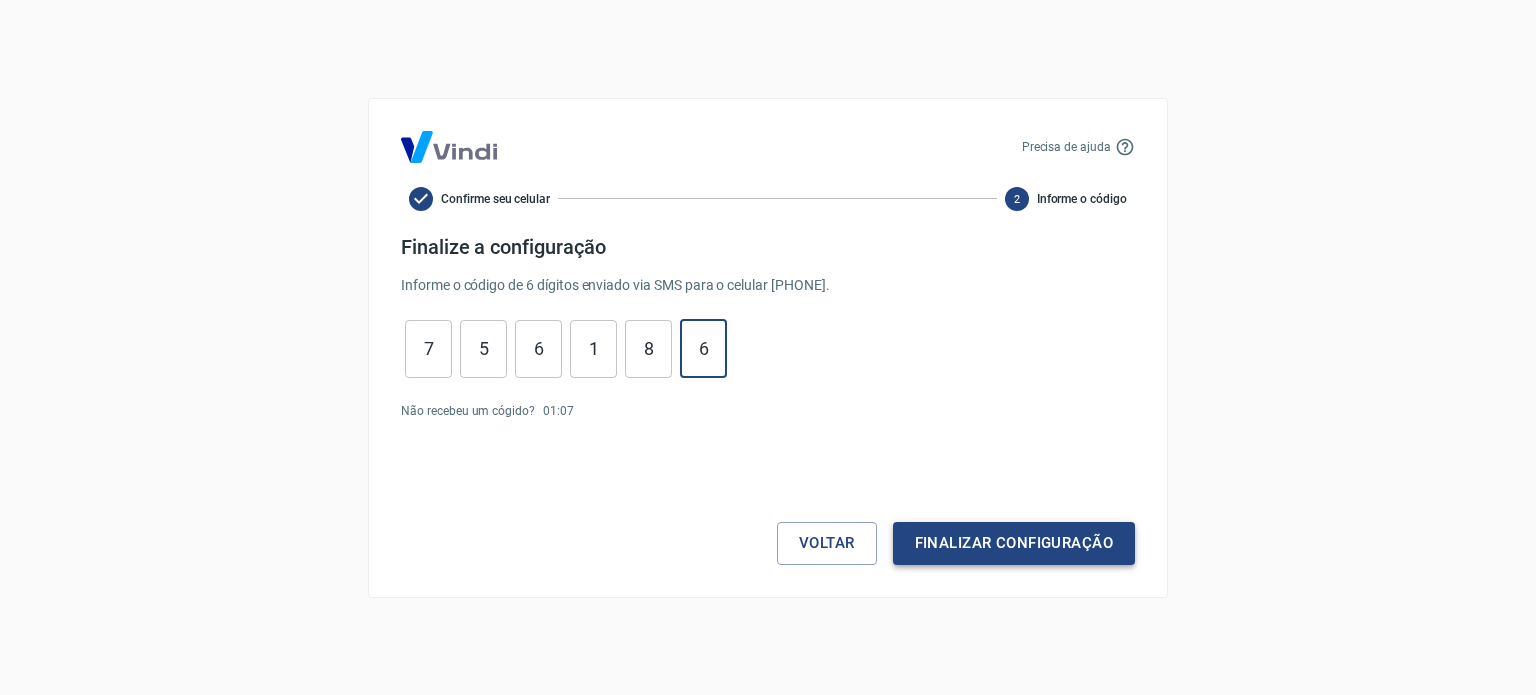type on "6" 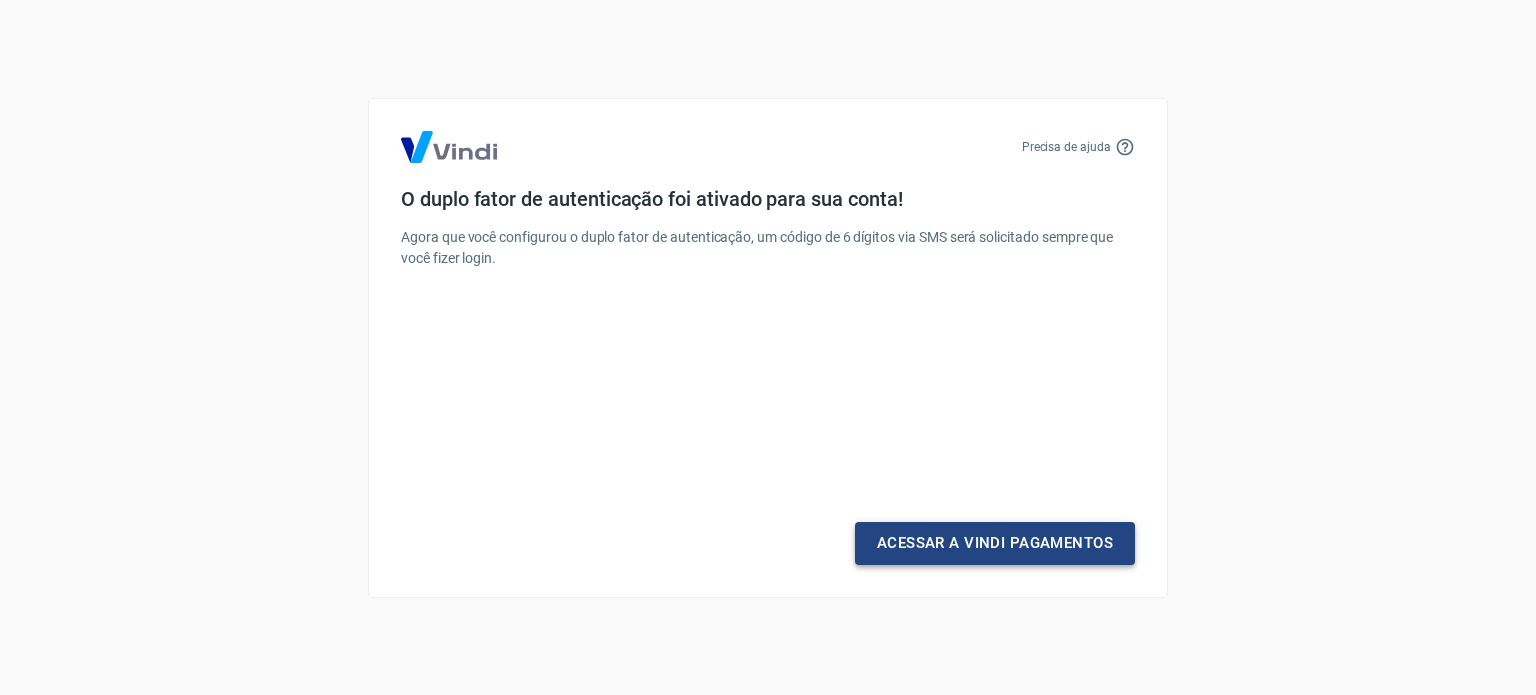 click on "Acessar a Vindi Pagamentos" at bounding box center [995, 543] 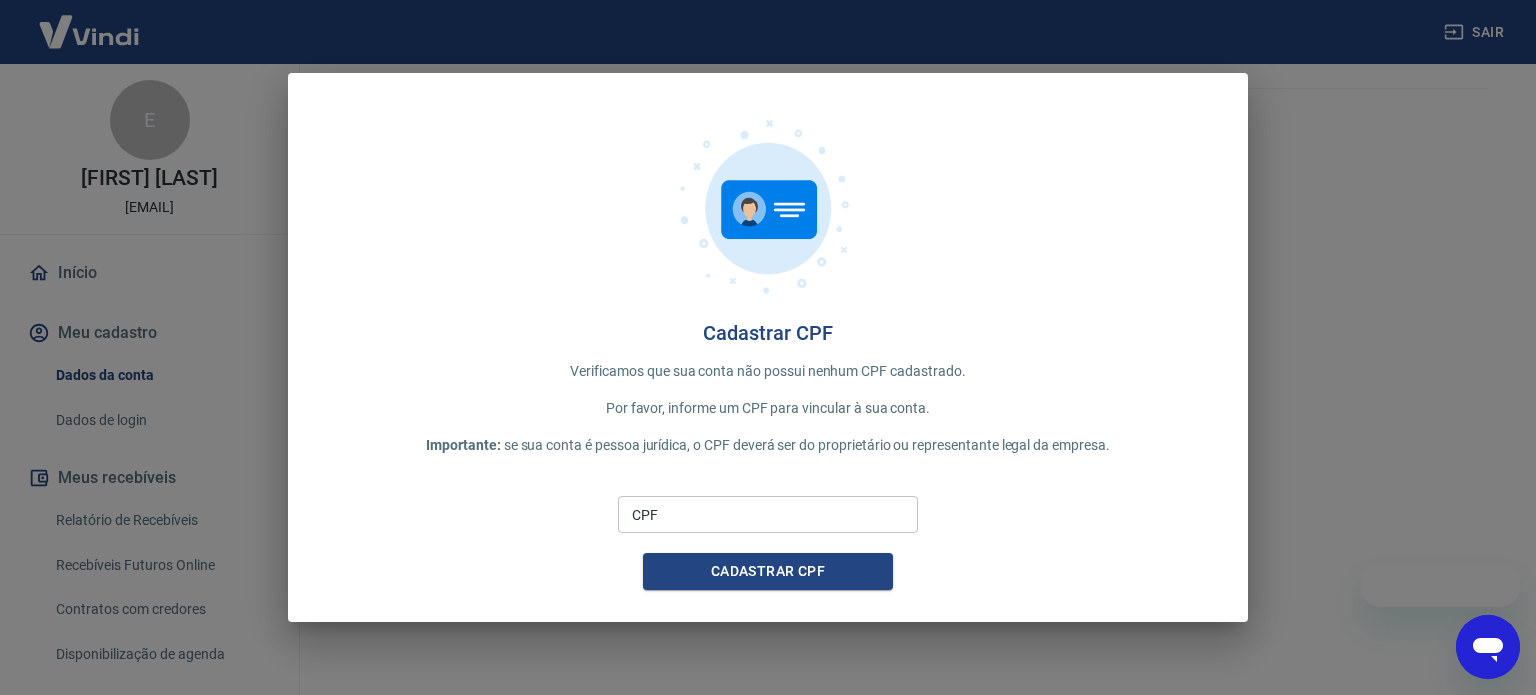 scroll, scrollTop: 0, scrollLeft: 0, axis: both 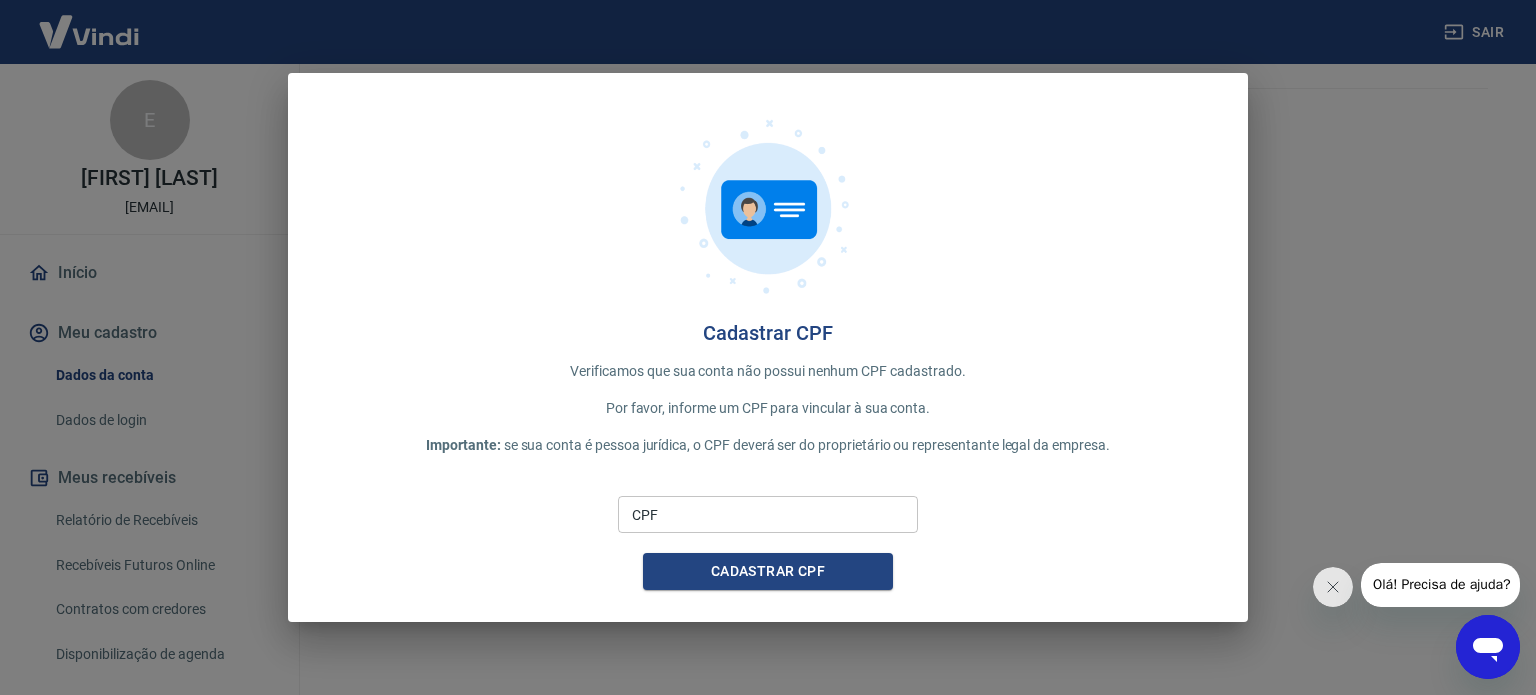 click on "CPF" at bounding box center (768, 514) 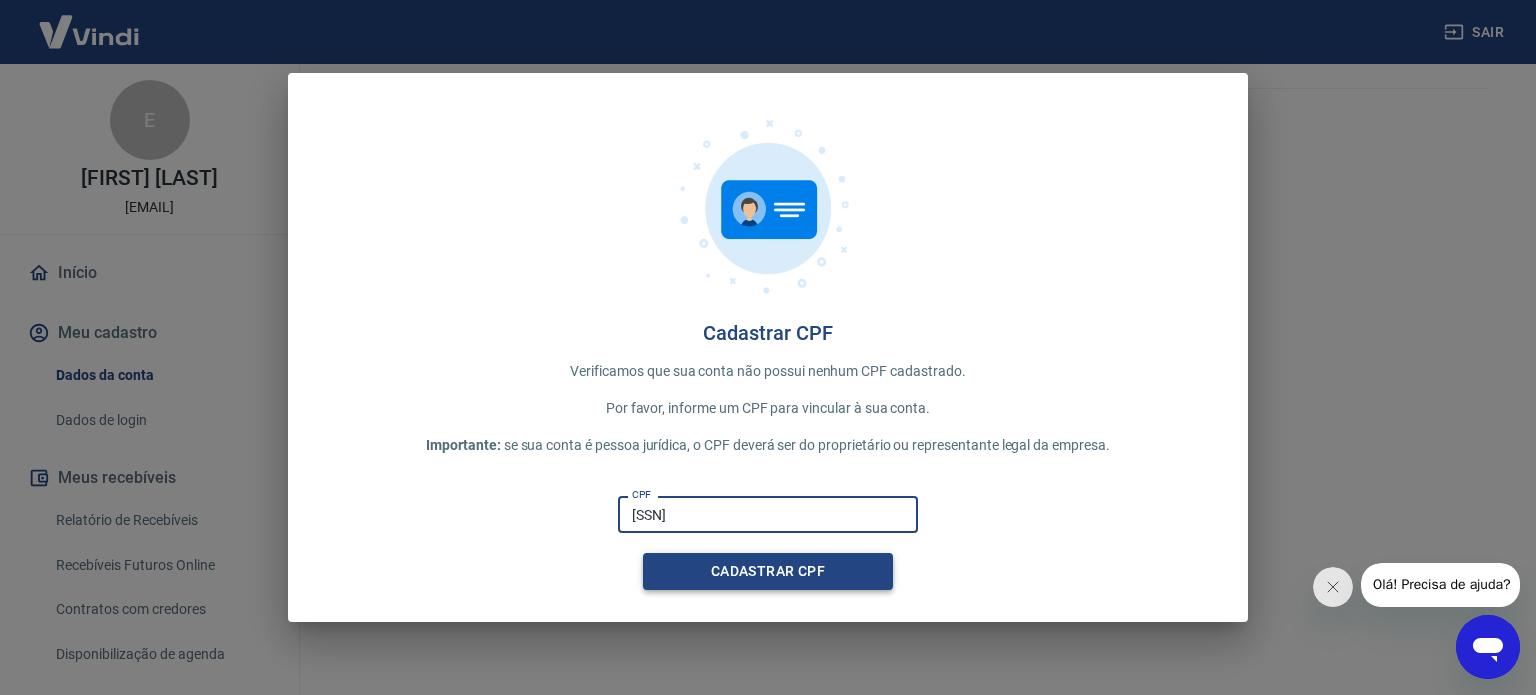 type on "[SSN]" 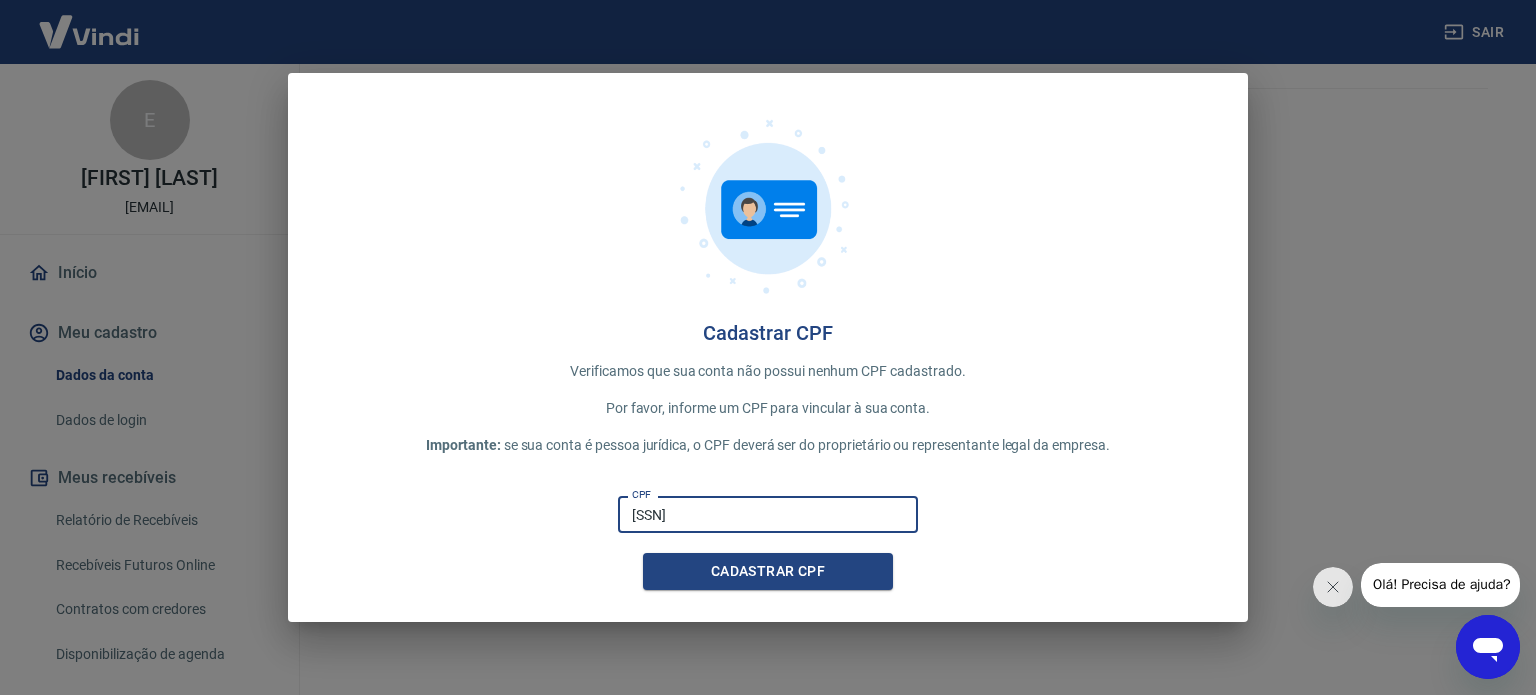 drag, startPoint x: 752, startPoint y: 513, endPoint x: 549, endPoint y: 520, distance: 203.12065 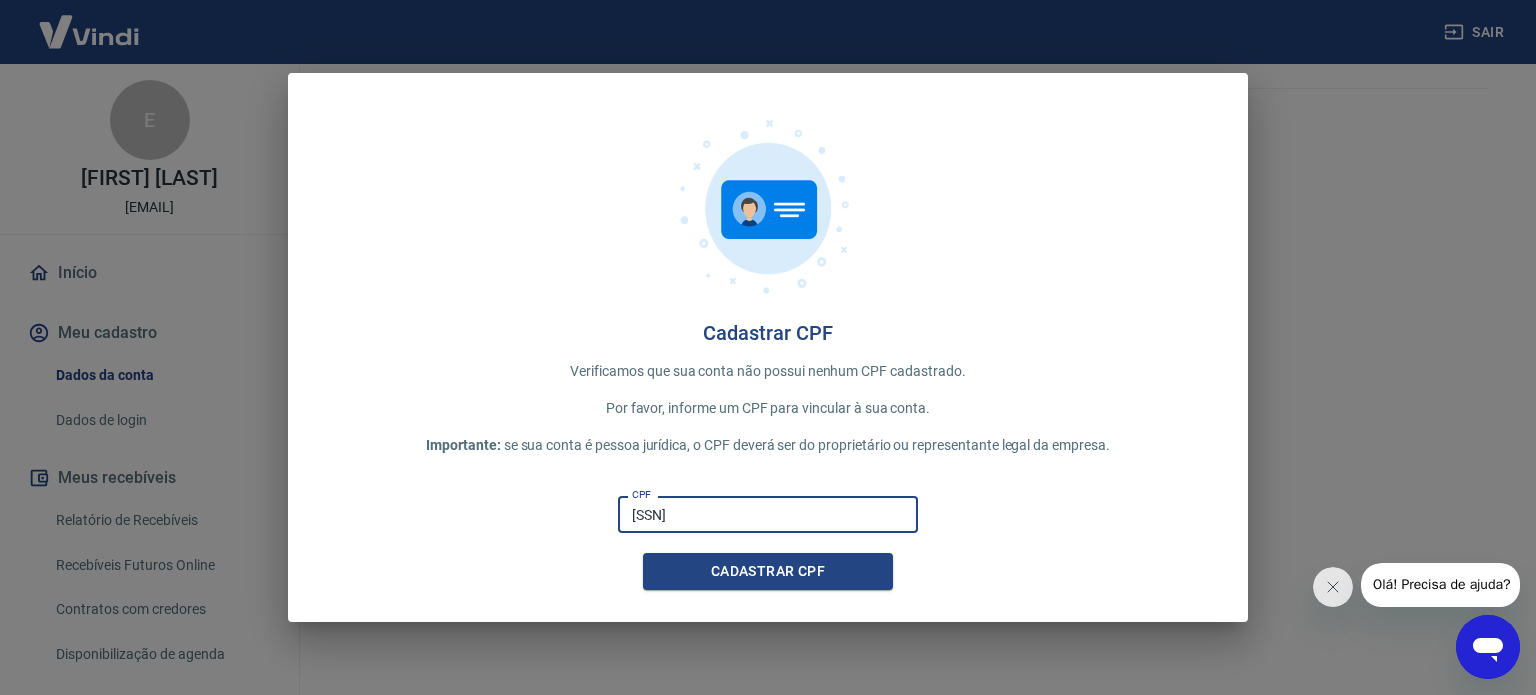 click on "CPF [SSN] CPF Cadastrar CPF" at bounding box center (768, 539) 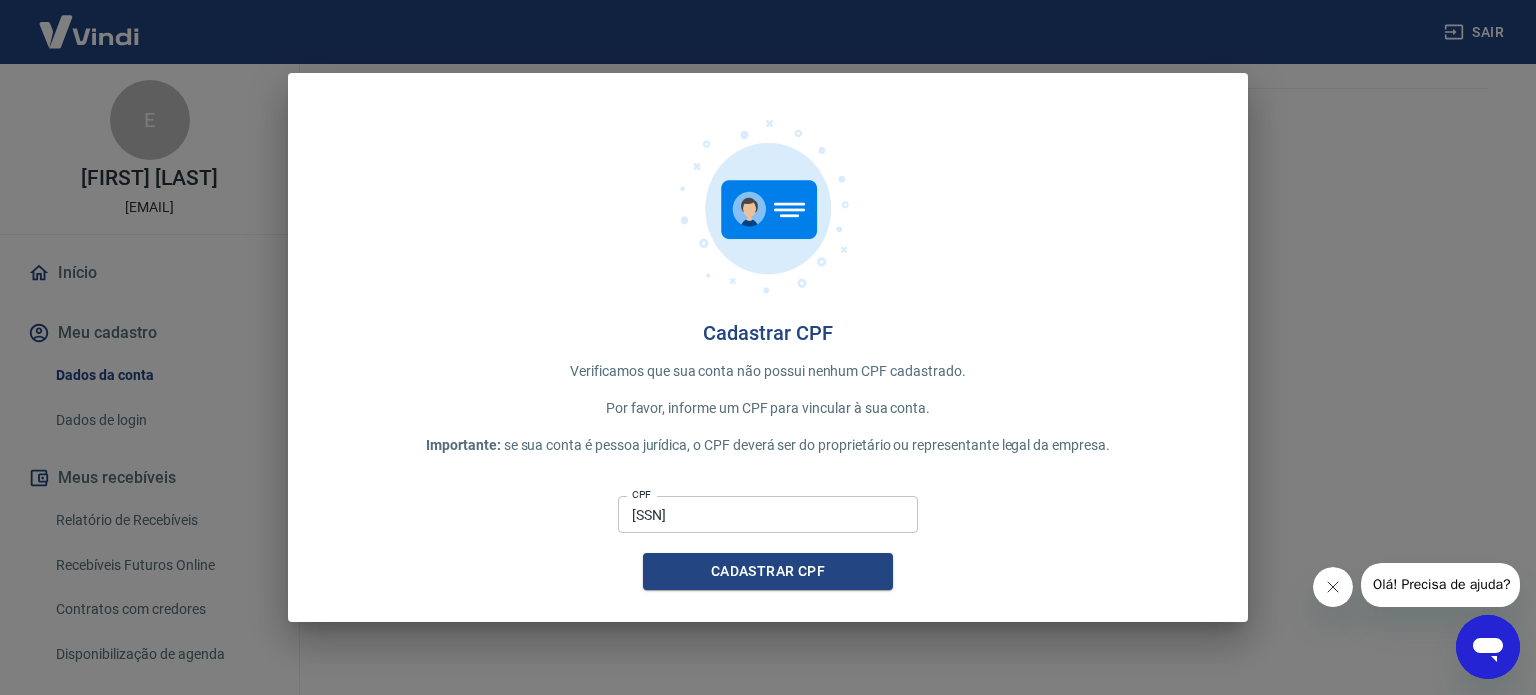 click 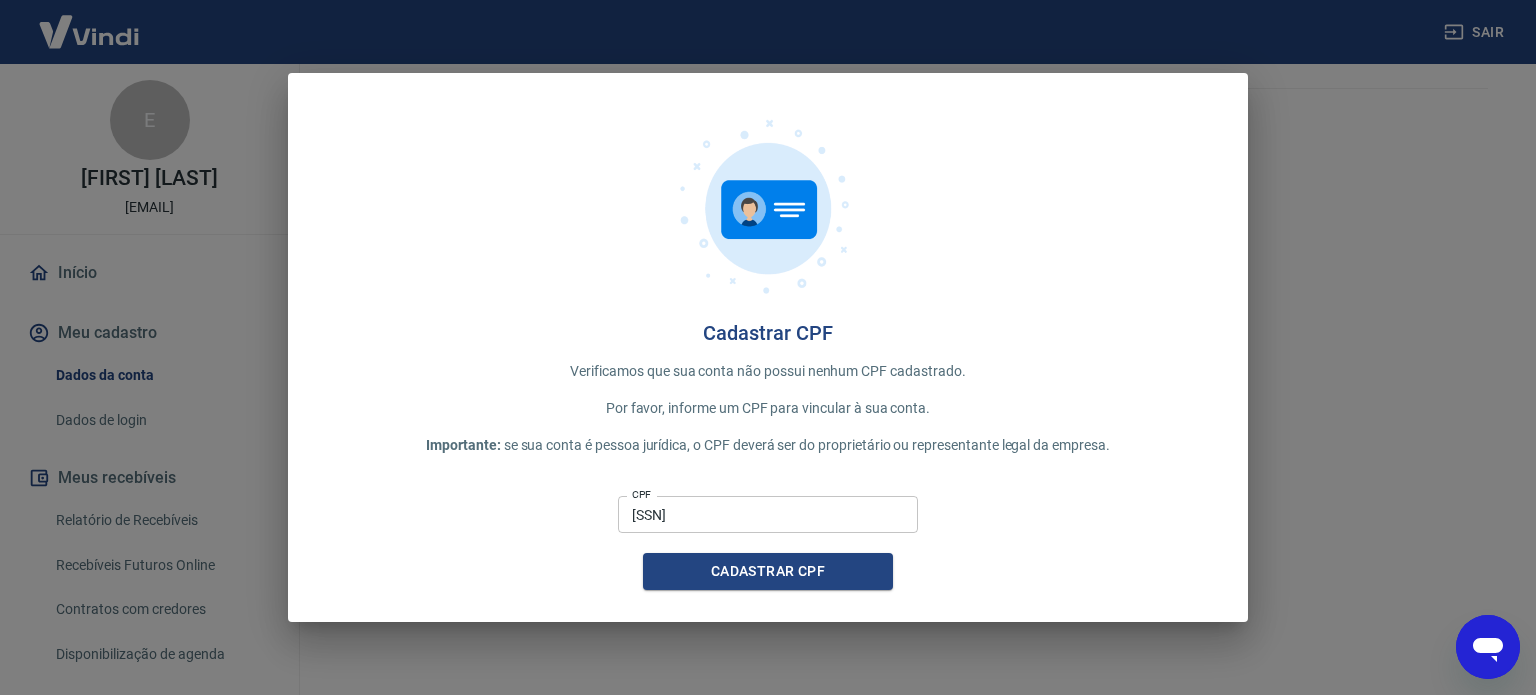 click on "Cadastrar CPF Verificamos que sua conta não possui nenhum CPF cadastrado. Por favor, informe um CPF para vincular à sua conta. Importante:   se sua conta é pessoa jurídica, o CPF deverá ser do proprietário ou representante legal da empresa. CPF [SSN] CPF Cadastrar CPF" at bounding box center [768, 347] 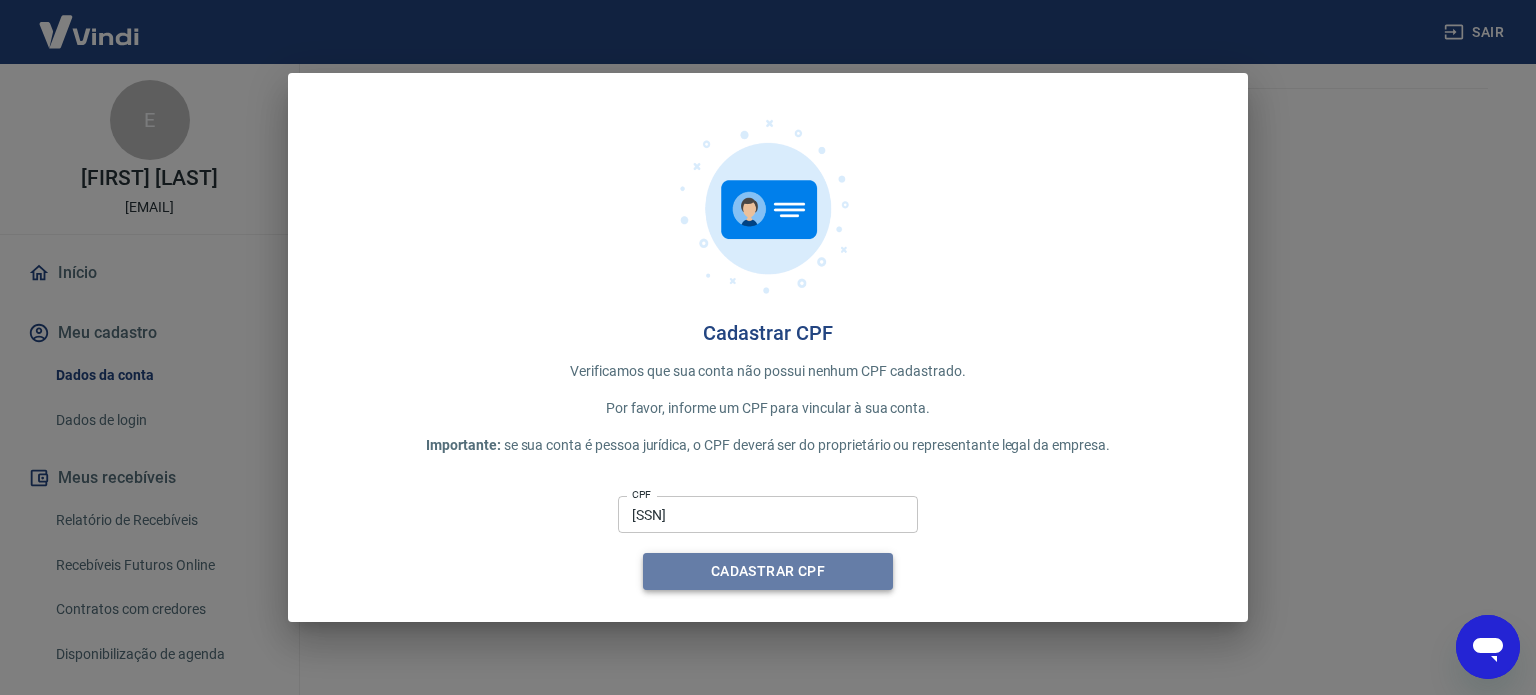 click on "Cadastrar CPF" at bounding box center [768, 571] 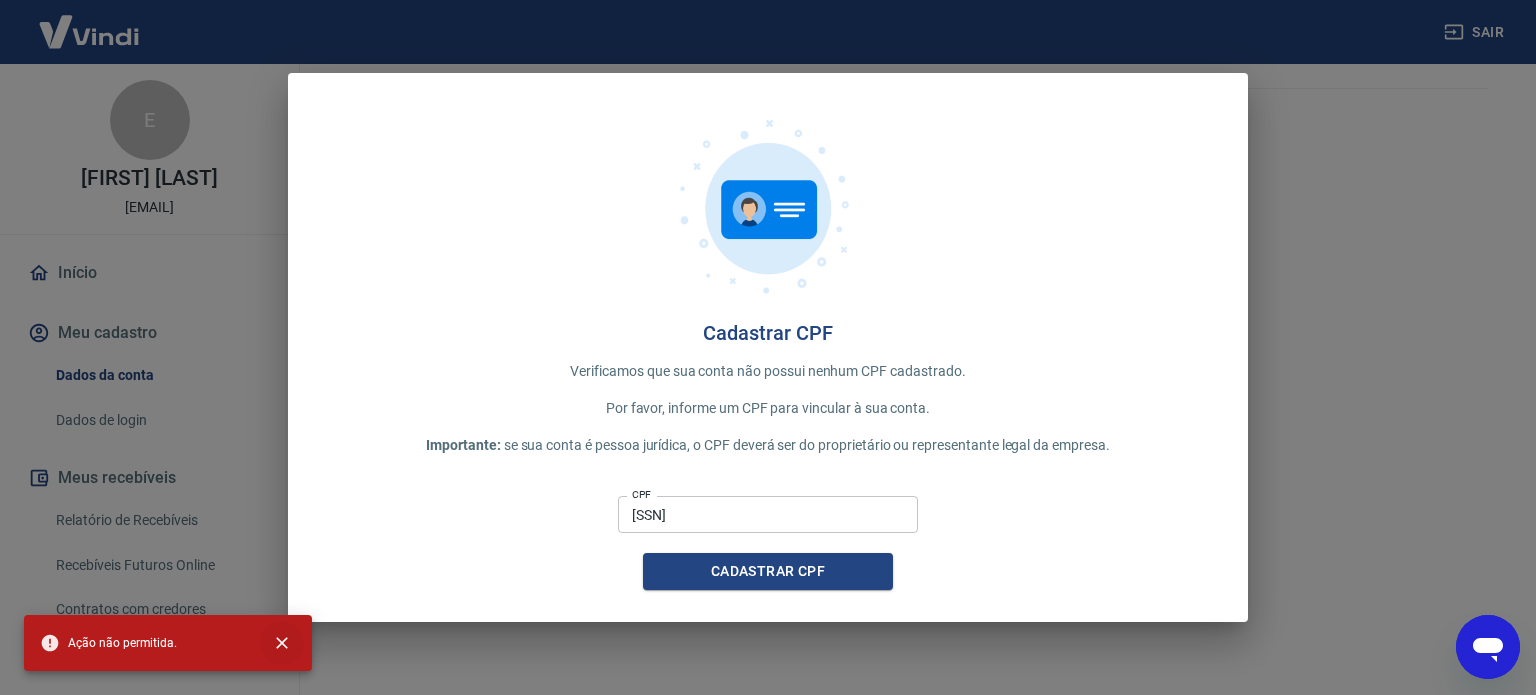 click at bounding box center (282, 643) 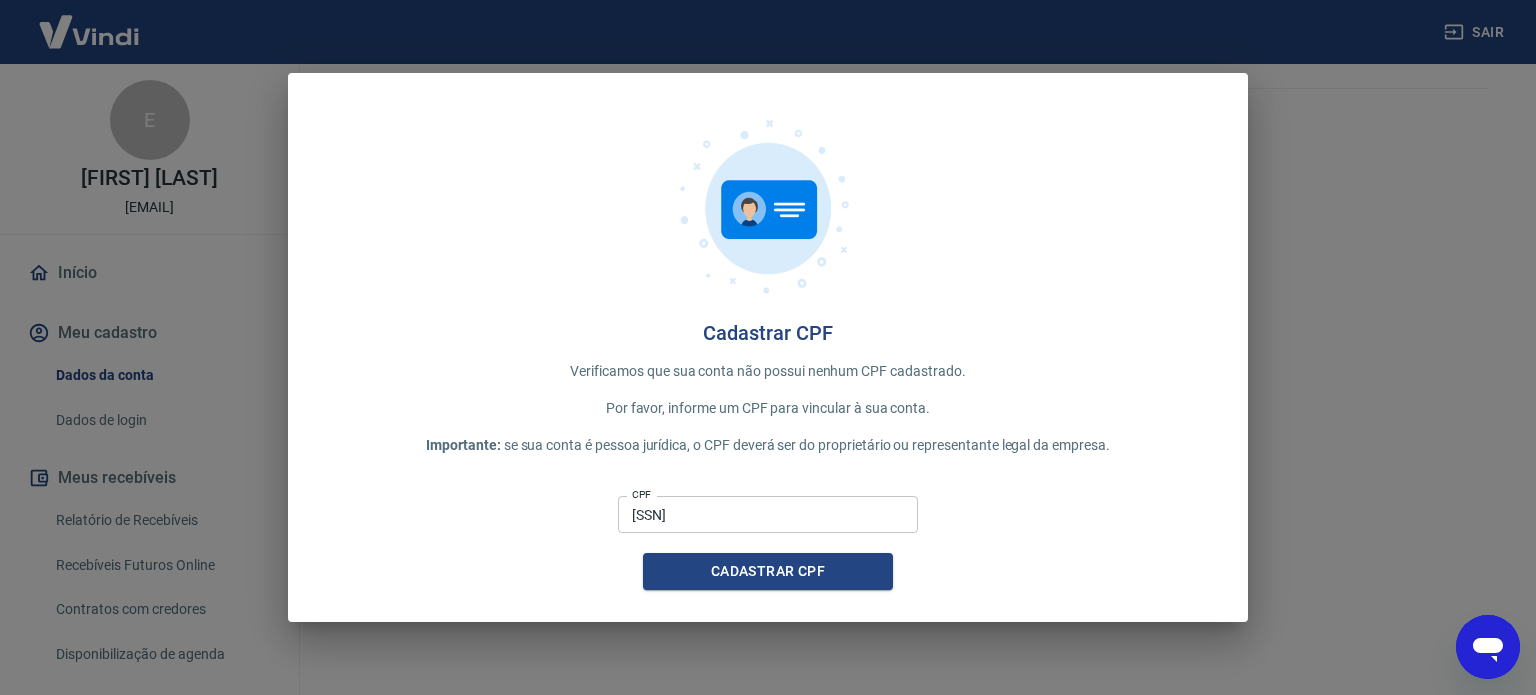 click on "Cadastrar CPF Verificamos que sua conta não possui nenhum CPF cadastrado. Por favor, informe um CPF para vincular à sua conta. Importante:   se sua conta é pessoa jurídica, o CPF deverá ser do proprietário ou representante legal da empresa. CPF [SSN] CPF Cadastrar CPF" at bounding box center [768, 347] 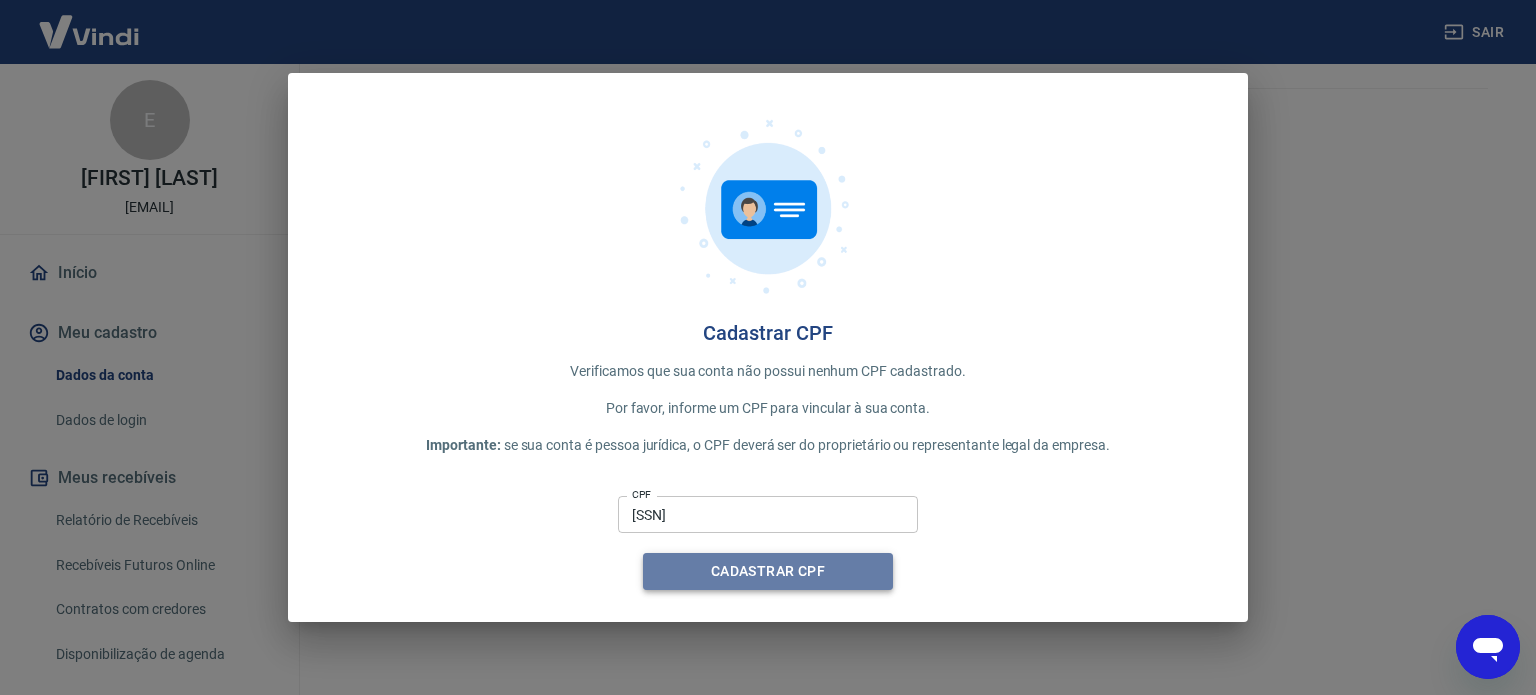 click on "Cadastrar CPF" at bounding box center [768, 571] 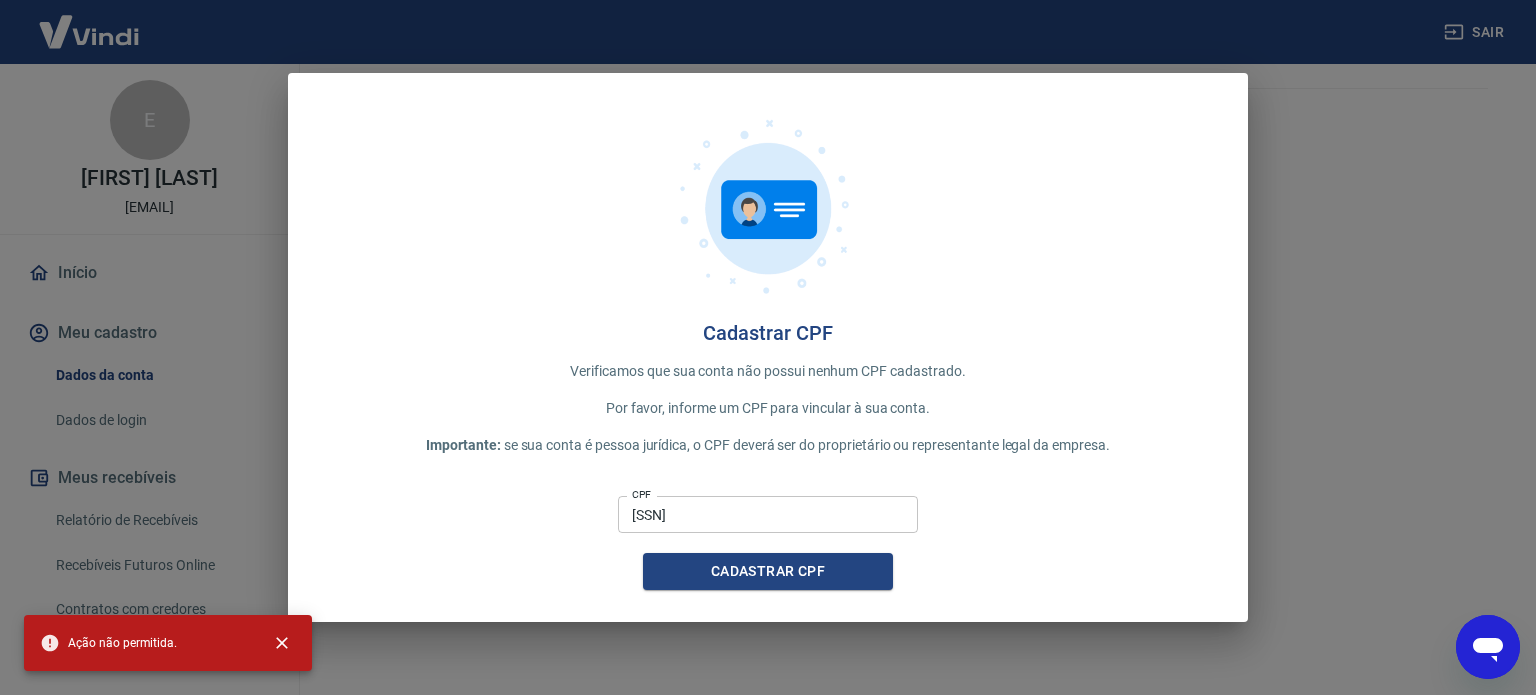 click on "Cadastrar CPF Verificamos que sua conta não possui nenhum CPF cadastrado. Por favor, informe um CPF para vincular à sua conta. Importante:   se sua conta é pessoa jurídica, o CPF deverá ser do proprietário ou representante legal da empresa. CPF [SSN] CPF Cadastrar CPF" at bounding box center [768, 347] 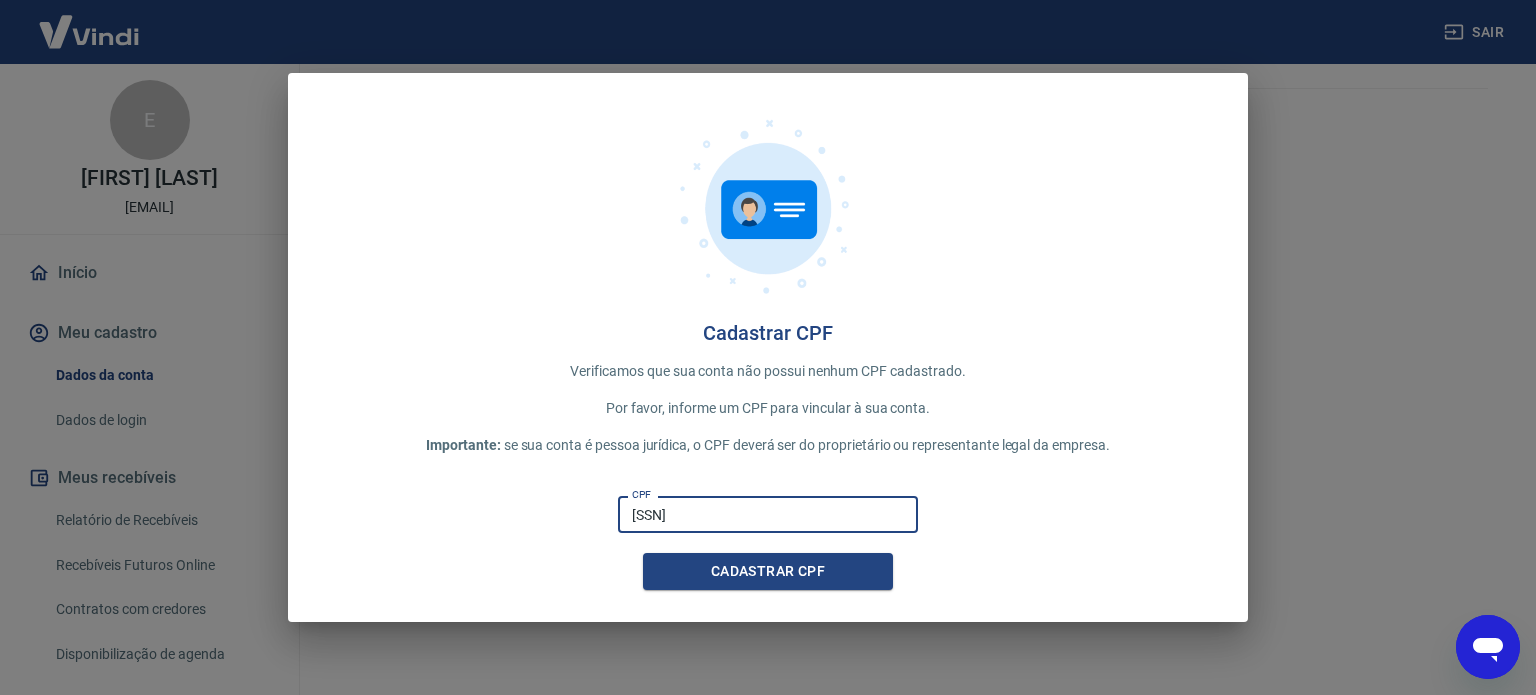 drag, startPoint x: 807, startPoint y: 511, endPoint x: 416, endPoint y: 512, distance: 391.00128 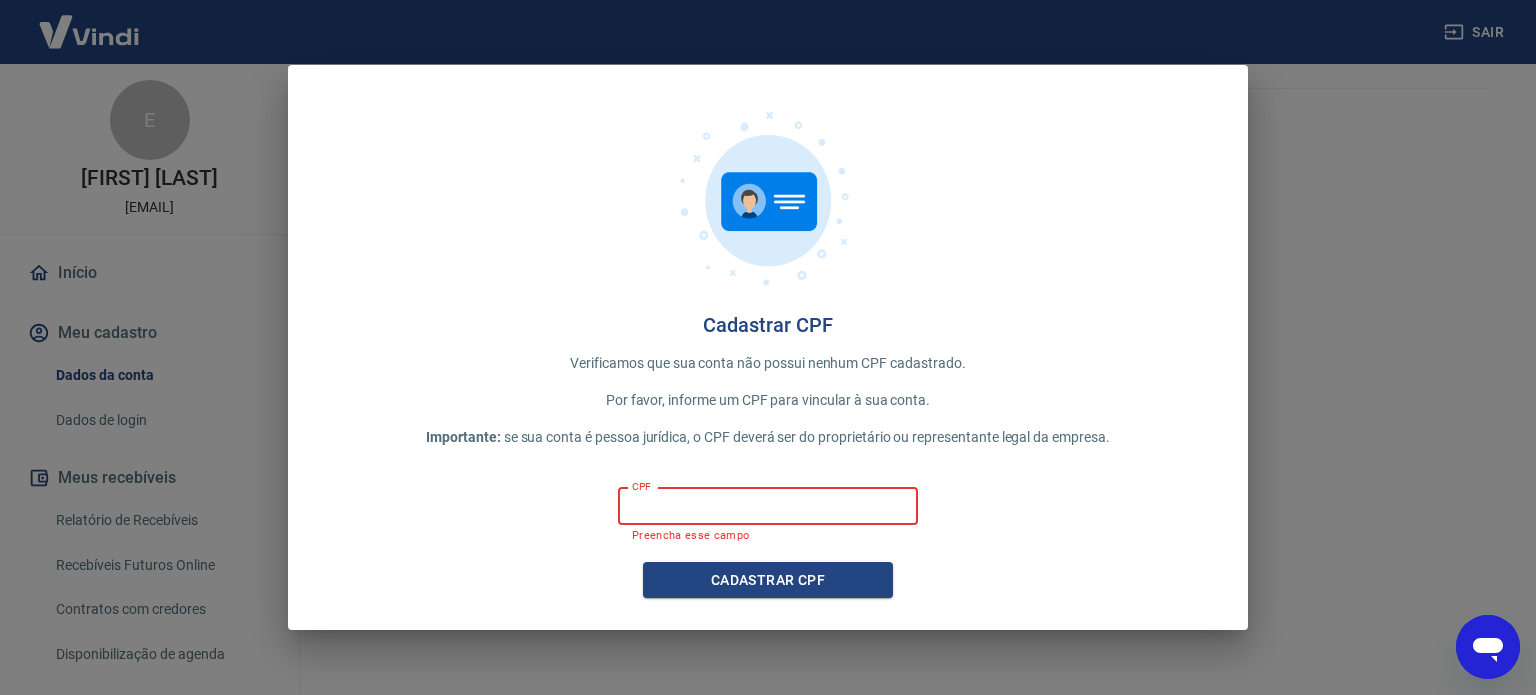 click on "Cadastrar CPF Verificamos que sua conta não possui nenhum CPF cadastrado. Por favor, informe um CPF para vincular à sua conta. Importante:   se sua conta é pessoa jurídica, o CPF deverá ser do proprietário ou representante legal da empresa. CPF [SSN] CPF Preencha esse campo Cadastrar CPF" at bounding box center (768, 348) 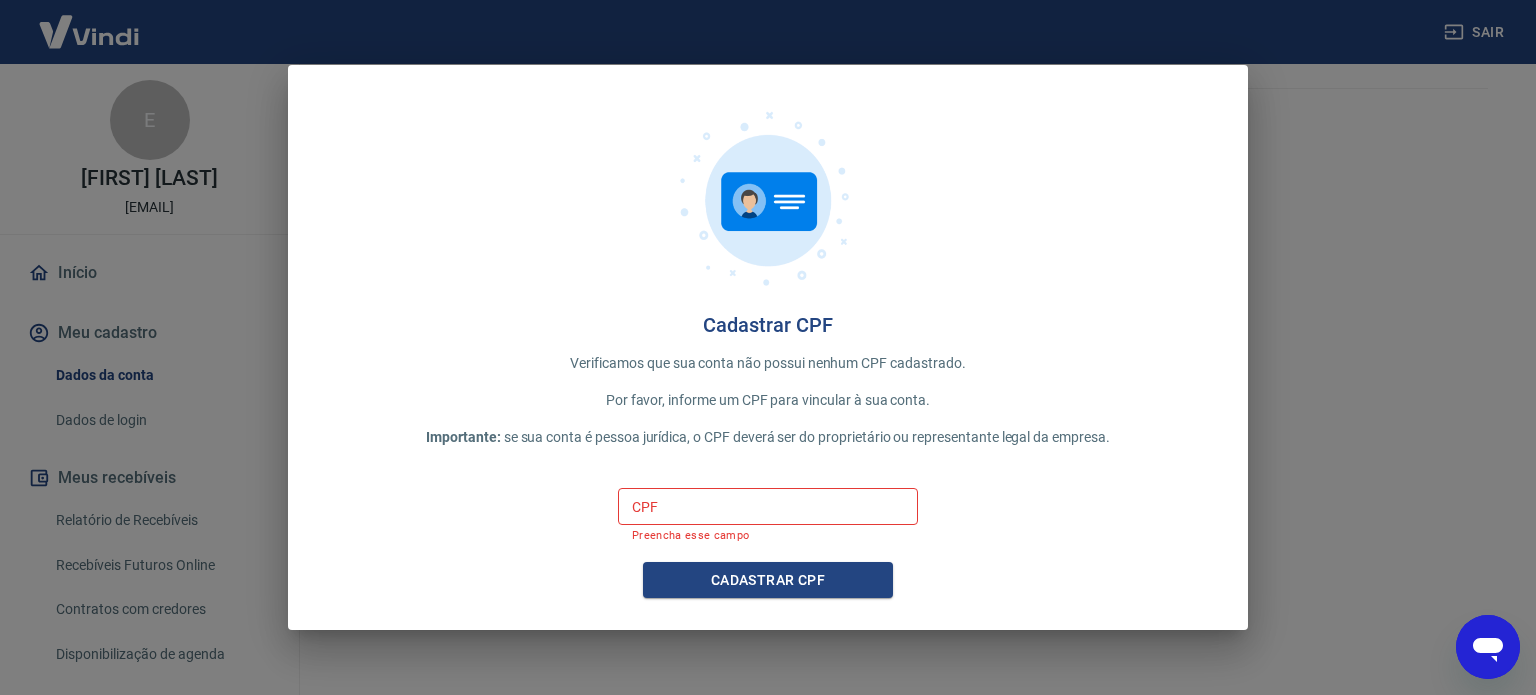 click on "CPF" at bounding box center (768, 506) 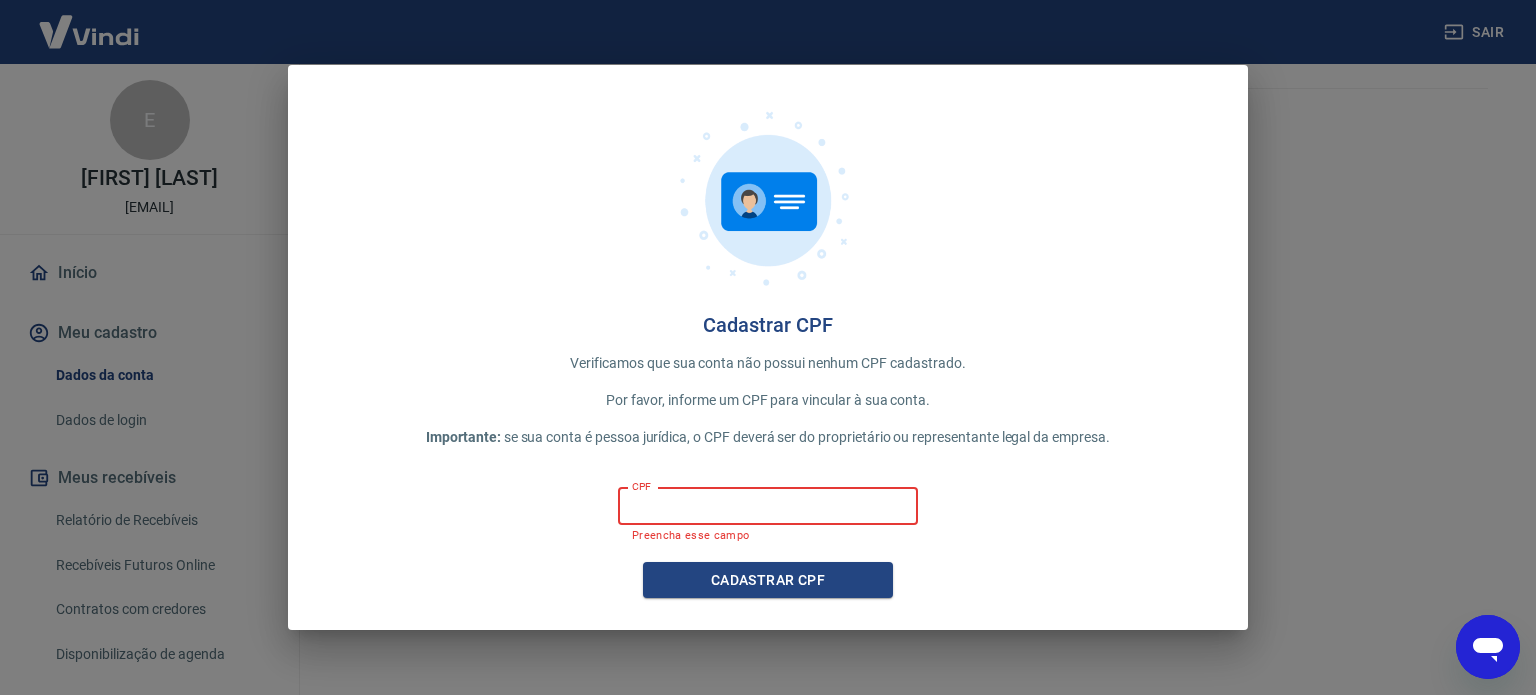 type on "[SSN]" 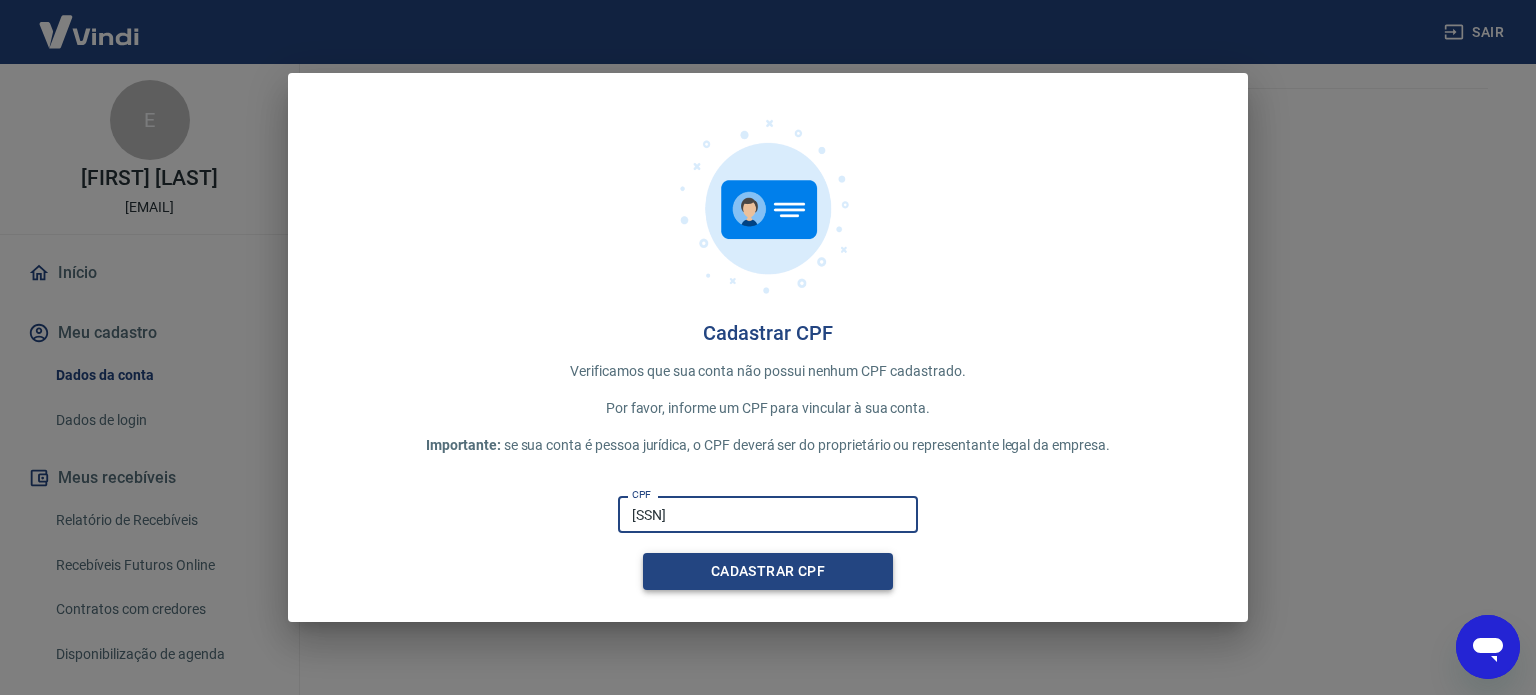 click on "Cadastrar CPF" at bounding box center (768, 571) 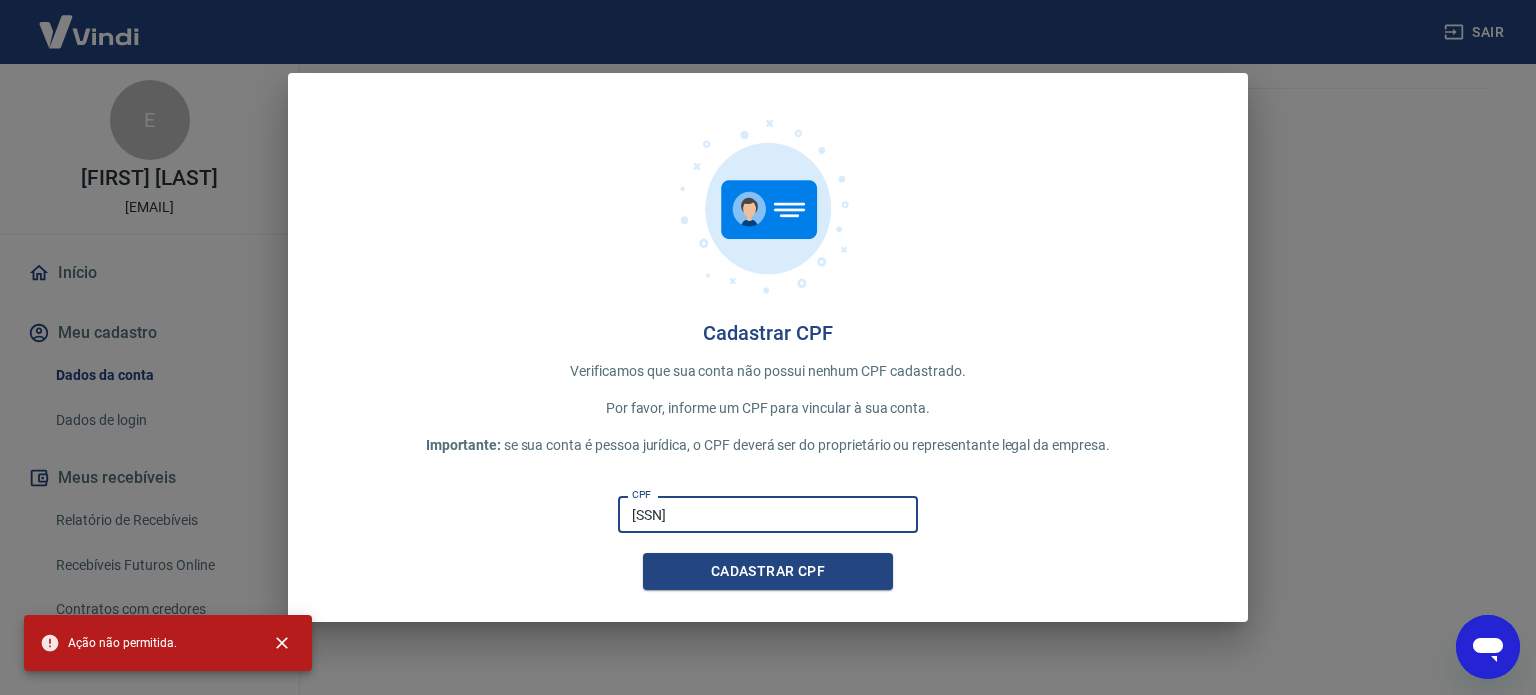 drag, startPoint x: 764, startPoint y: 507, endPoint x: 462, endPoint y: 516, distance: 302.13406 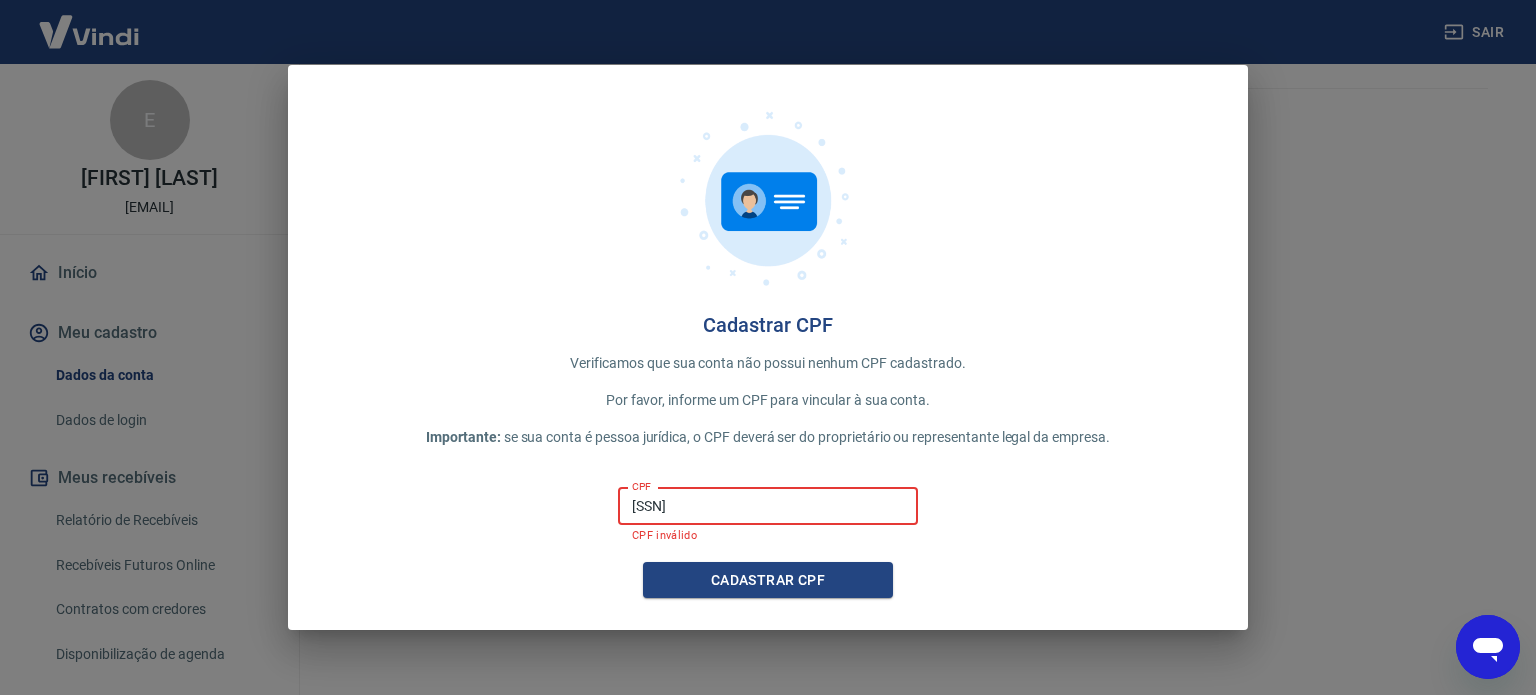 type on "[SSN]" 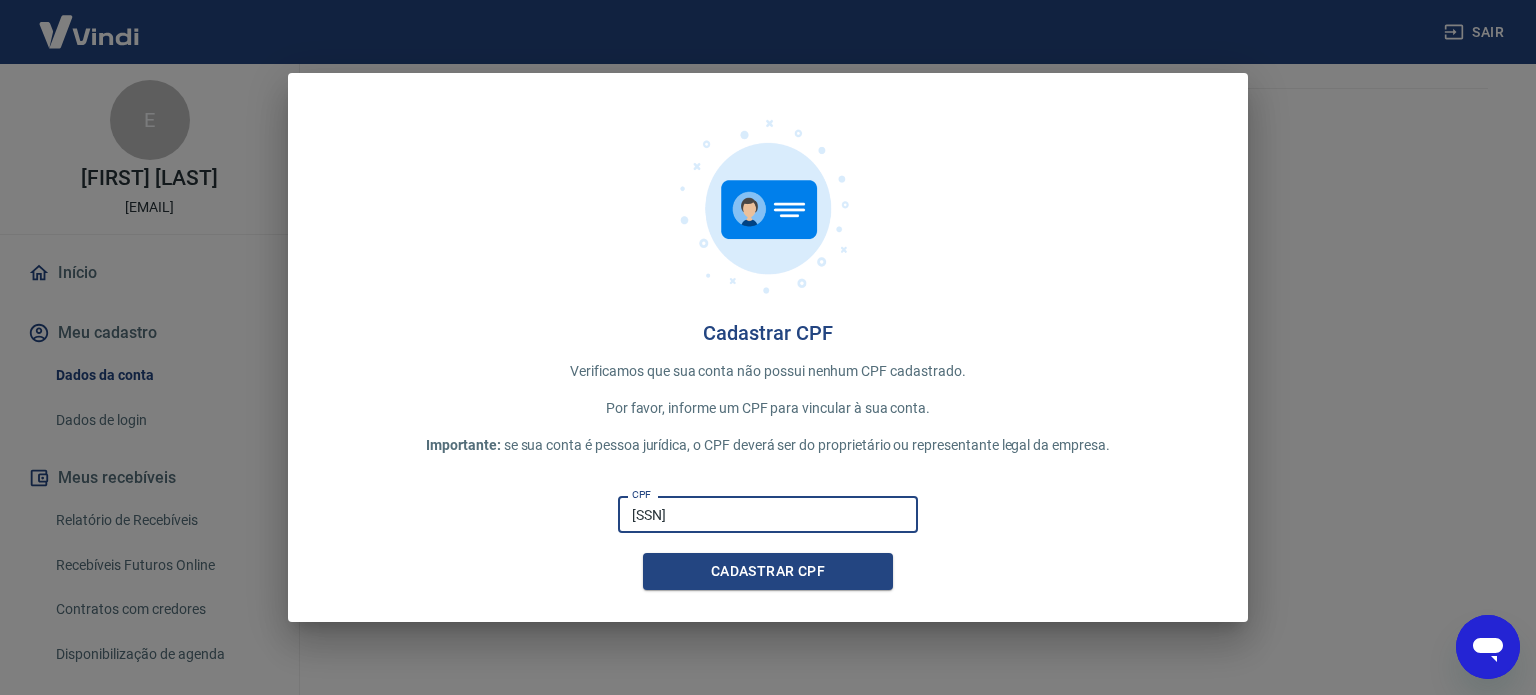 click on "Cadastrar CPF" at bounding box center (768, 571) 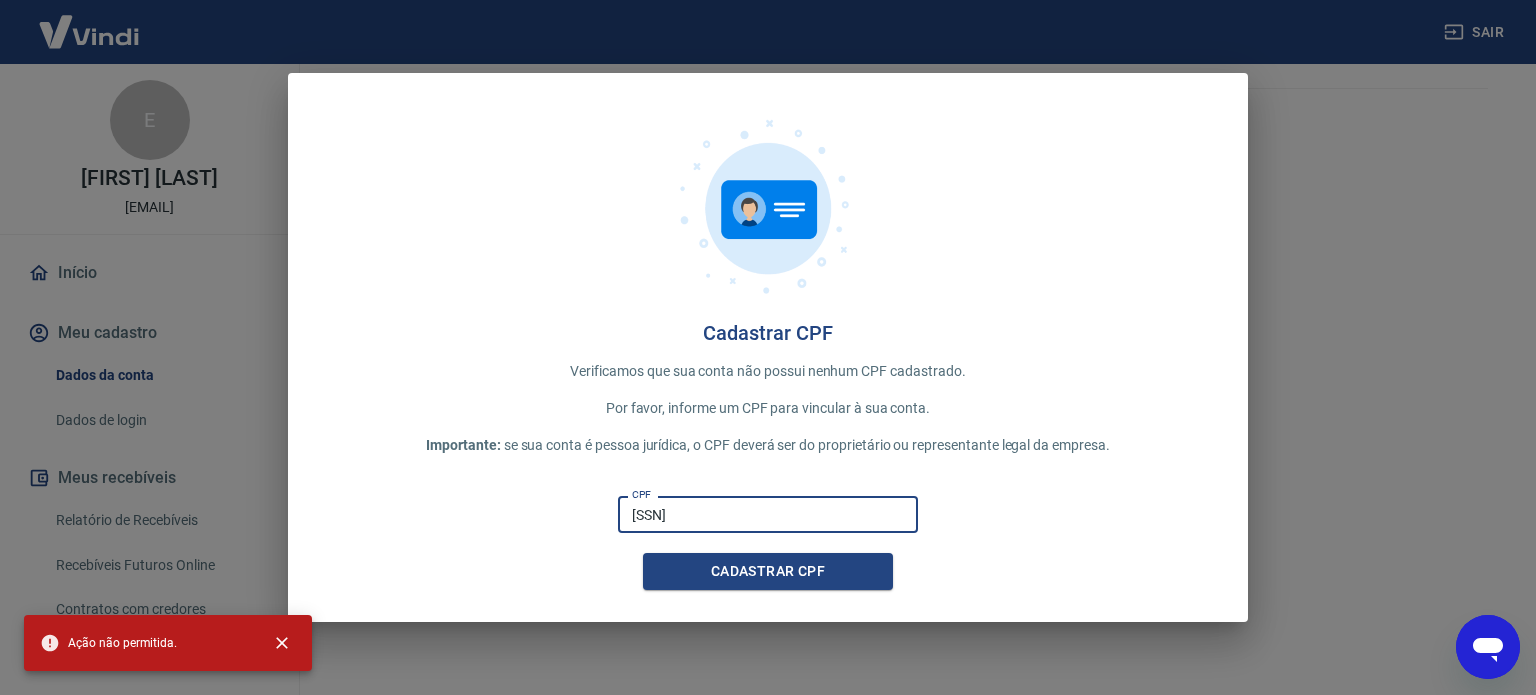 click on "Cadastrar CPF Verificamos que sua conta não possui nenhum CPF cadastrado. Por favor, informe um CPF para vincular à sua conta. Importante:   se sua conta é pessoa jurídica, o CPF deverá ser do proprietário ou representante legal da empresa. CPF [SSN] CPF Cadastrar CPF" at bounding box center (768, 347) 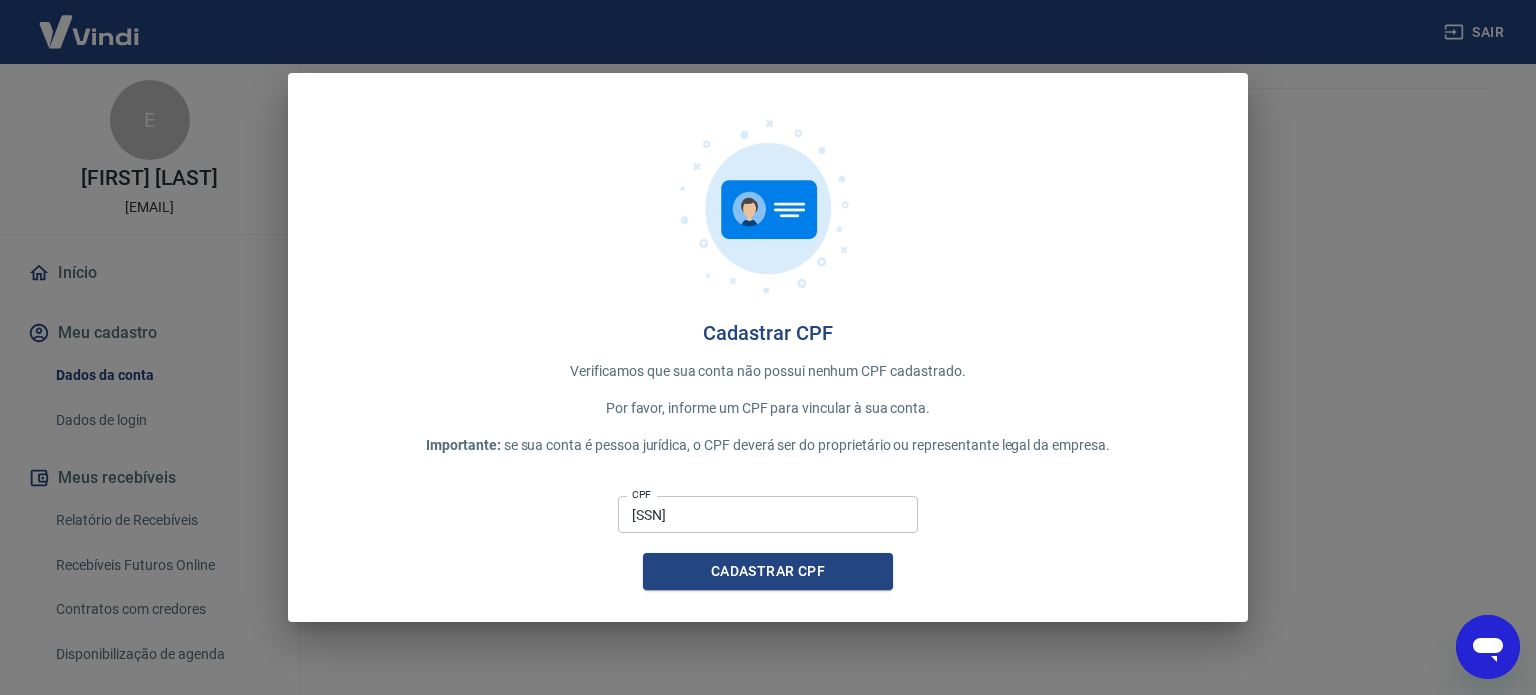 click on "Cadastrar CPF Verificamos que sua conta não possui nenhum CPF cadastrado. Por favor, informe um CPF para vincular à sua conta. Importante:   se sua conta é pessoa jurídica, o CPF deverá ser do proprietário ou representante legal da empresa. CPF [SSN] CPF Cadastrar CPF" at bounding box center (768, 347) 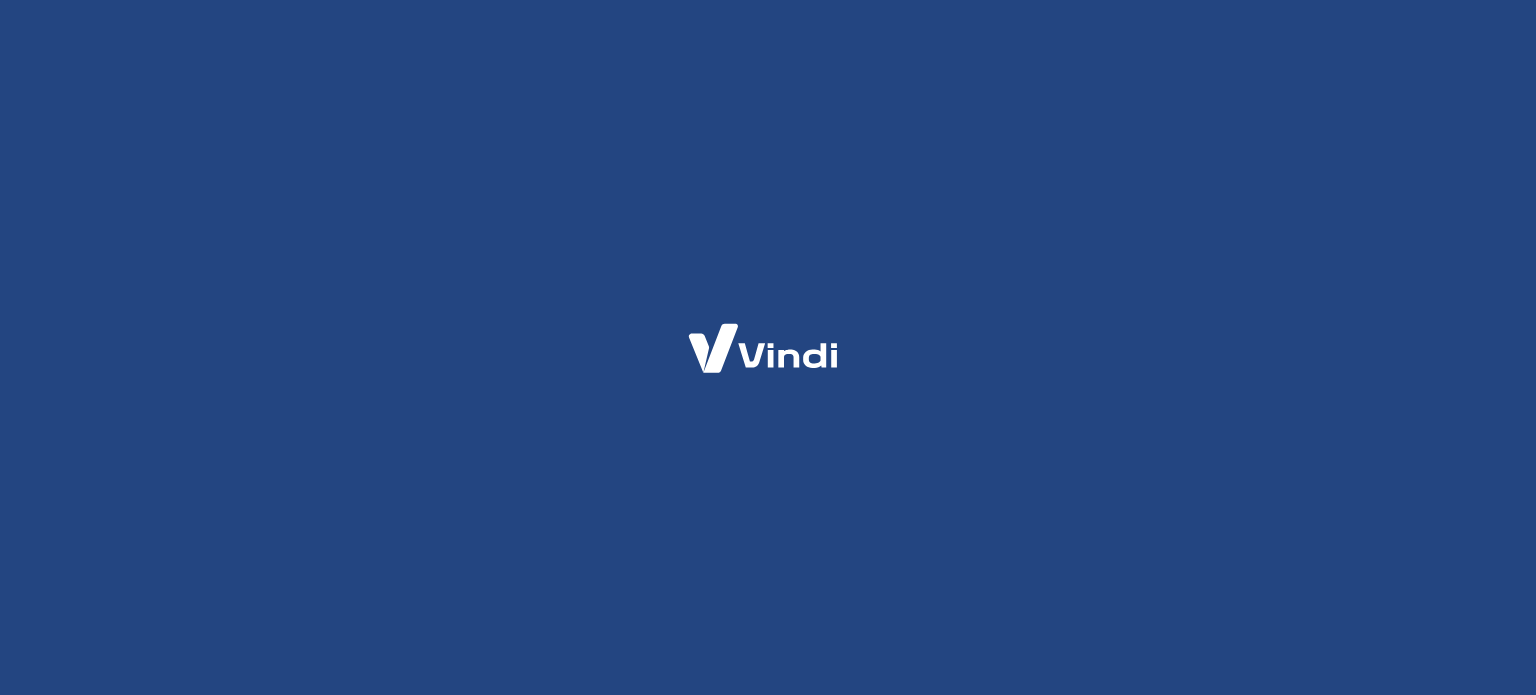 scroll, scrollTop: 0, scrollLeft: 0, axis: both 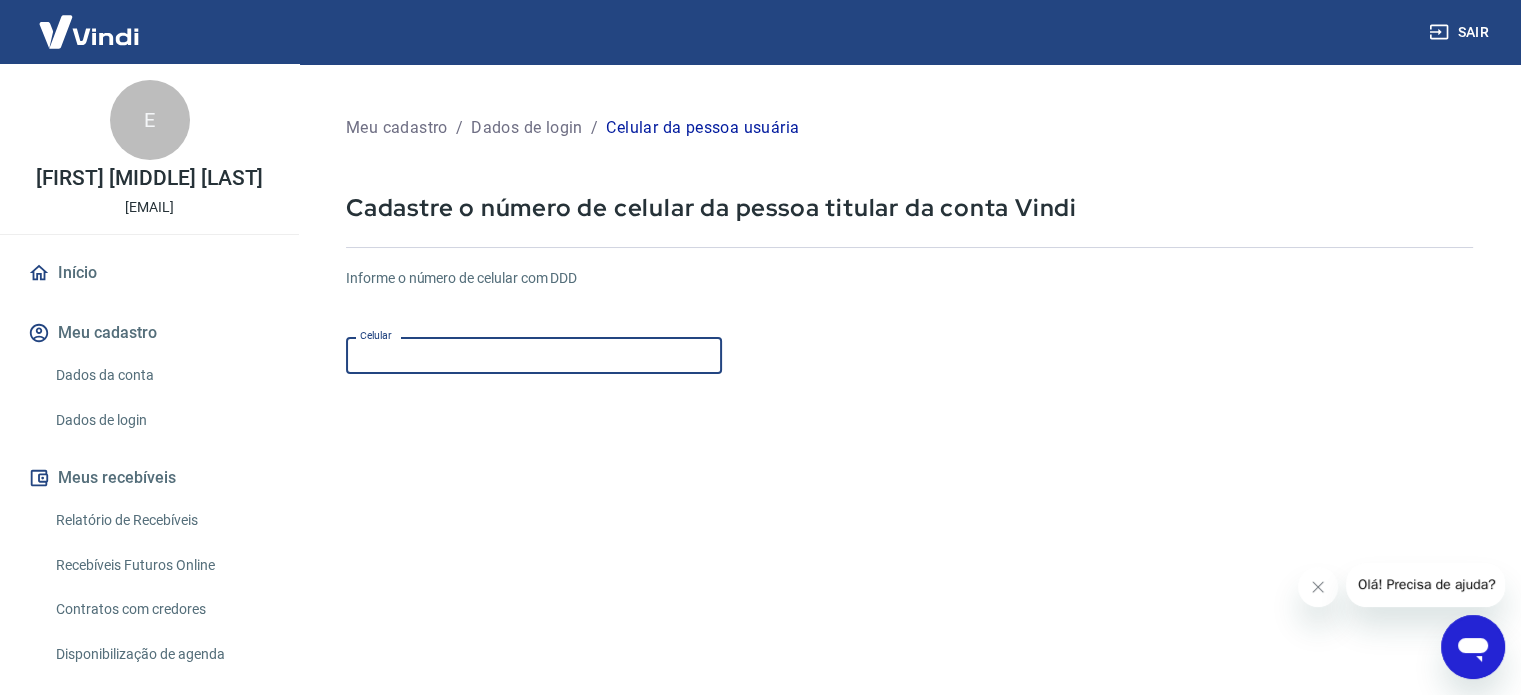 click on "Celular" at bounding box center (534, 355) 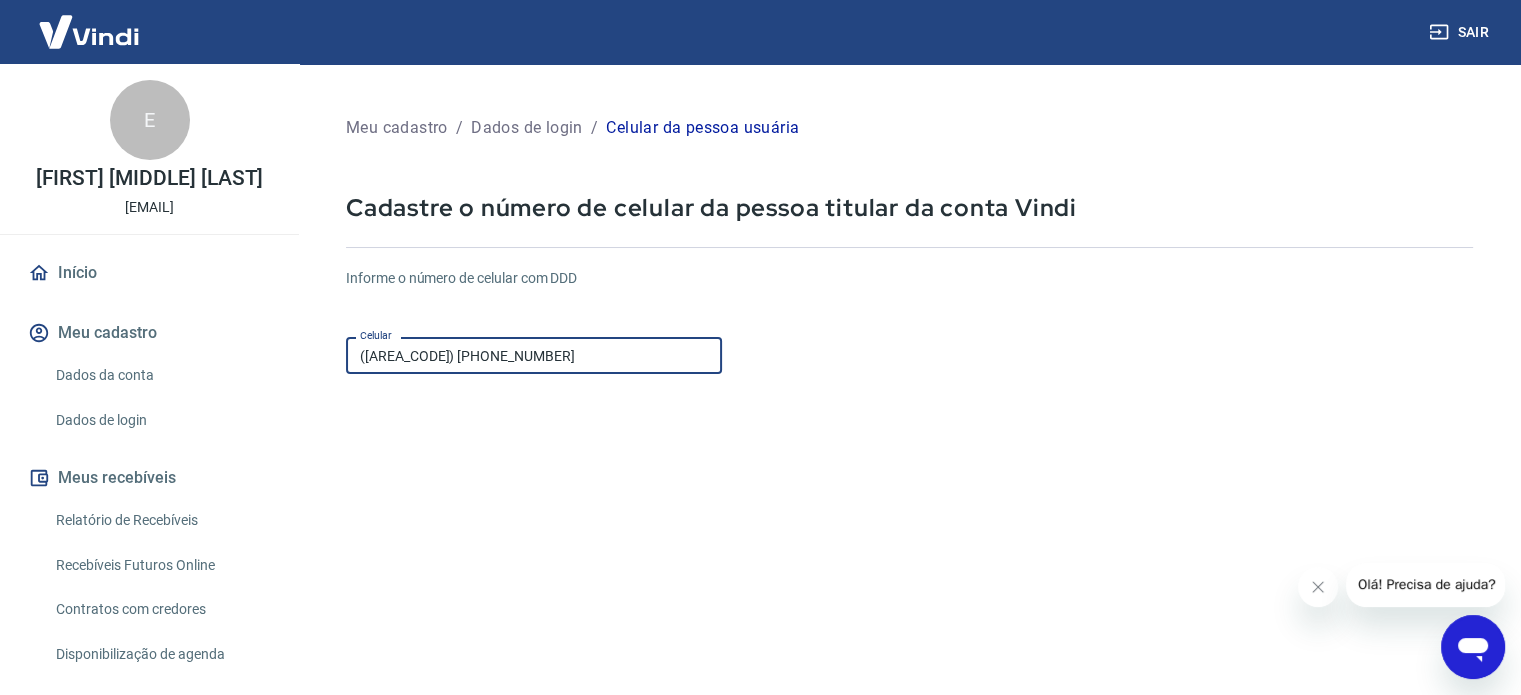 click on "Informe o número de celular com DDD Celular (11) 96356-0570 Celular Continuar Cancelar" at bounding box center (909, 544) 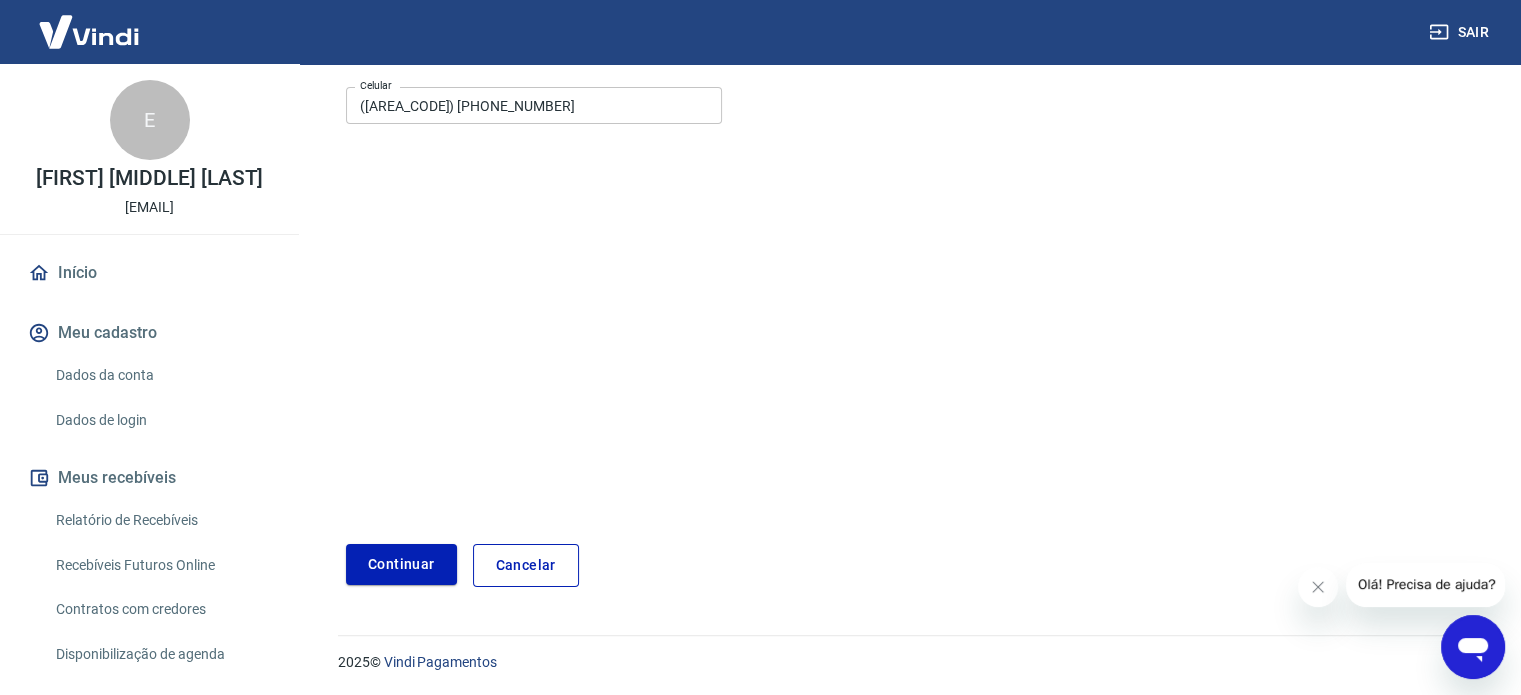 scroll, scrollTop: 251, scrollLeft: 0, axis: vertical 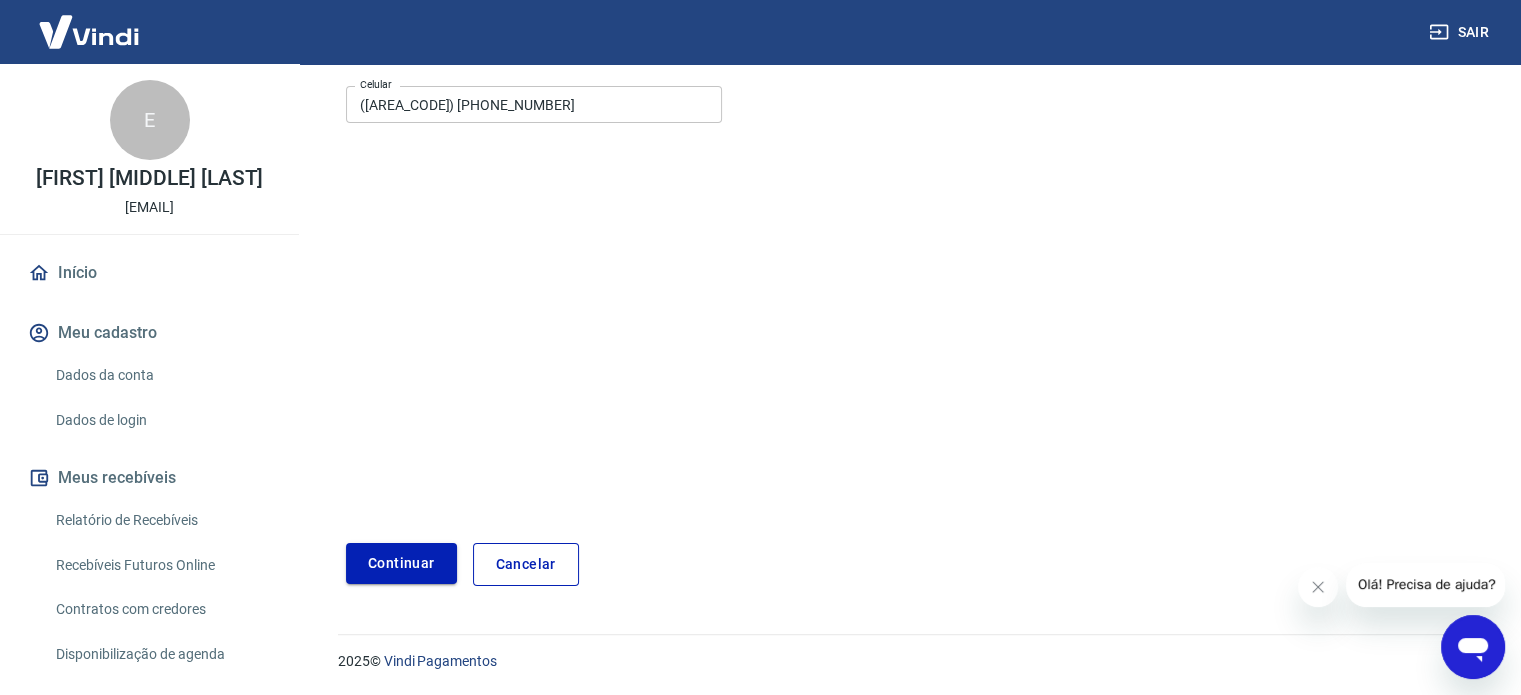 click on "Continuar" at bounding box center [401, 563] 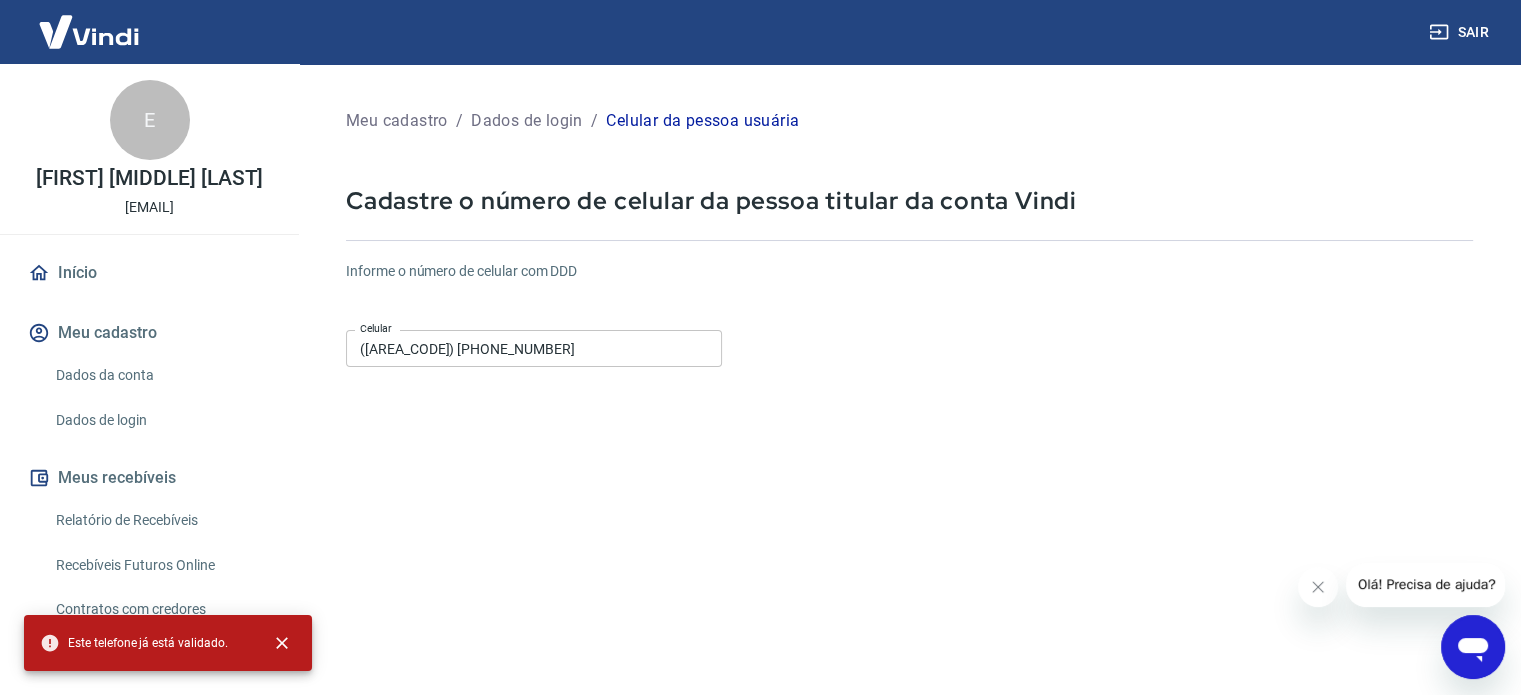 scroll, scrollTop: 0, scrollLeft: 0, axis: both 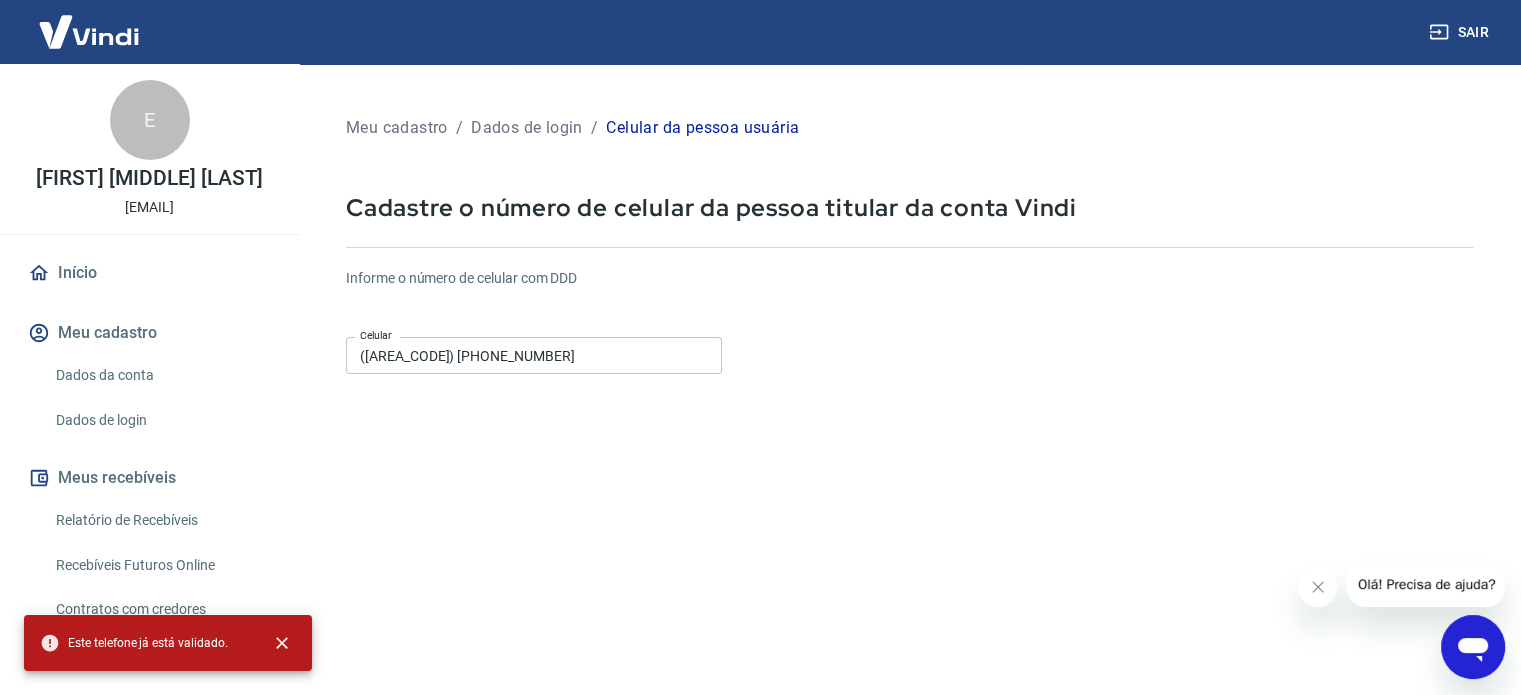 click on "Dados da conta" at bounding box center [161, 375] 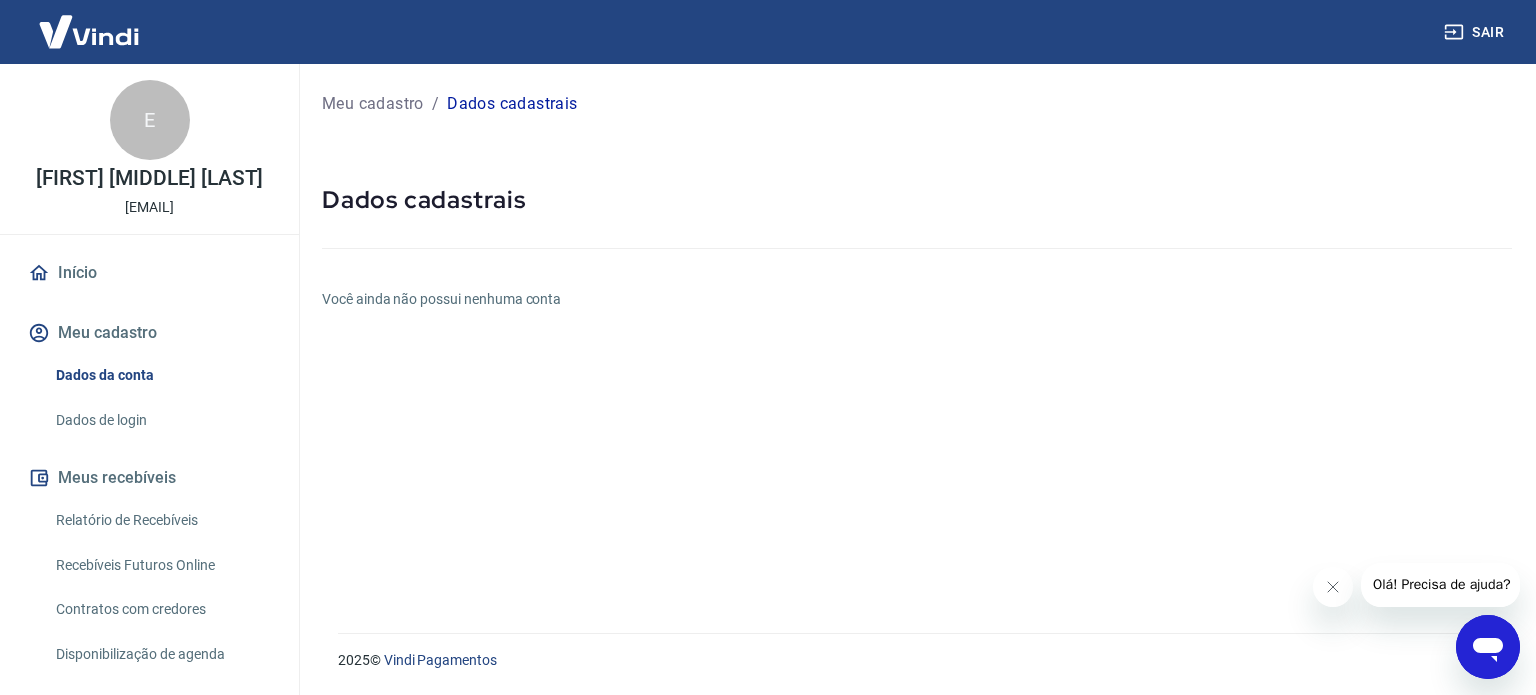 click on "Dados de login" at bounding box center [161, 420] 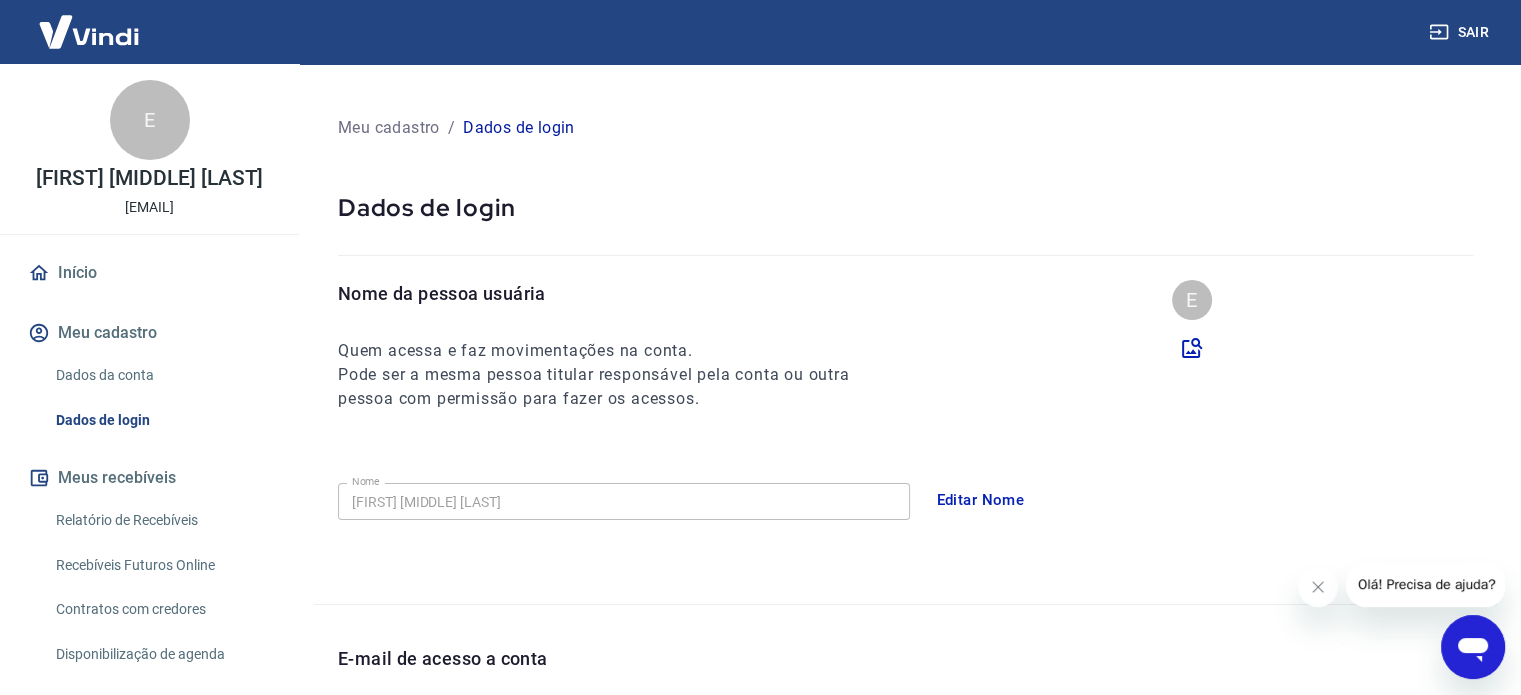 scroll, scrollTop: 98, scrollLeft: 0, axis: vertical 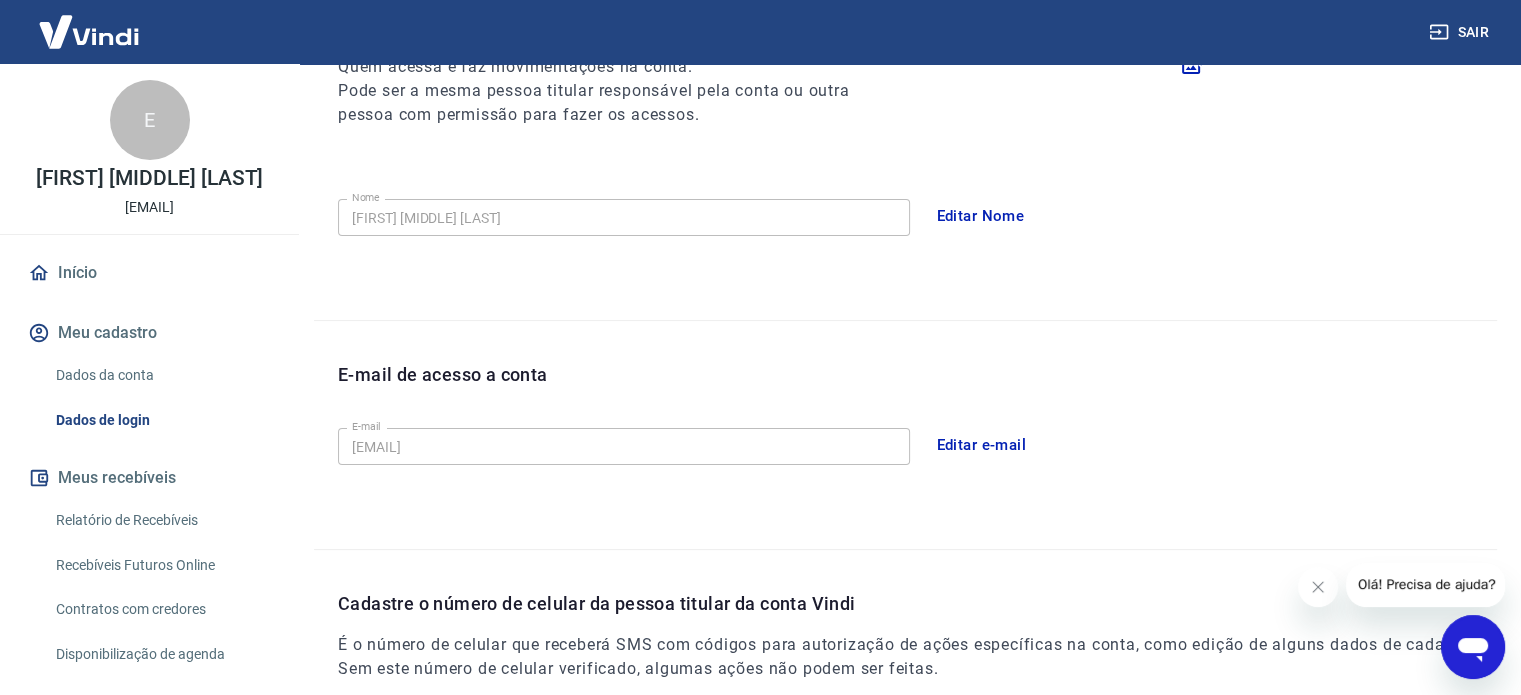 click on "E" at bounding box center (150, 120) 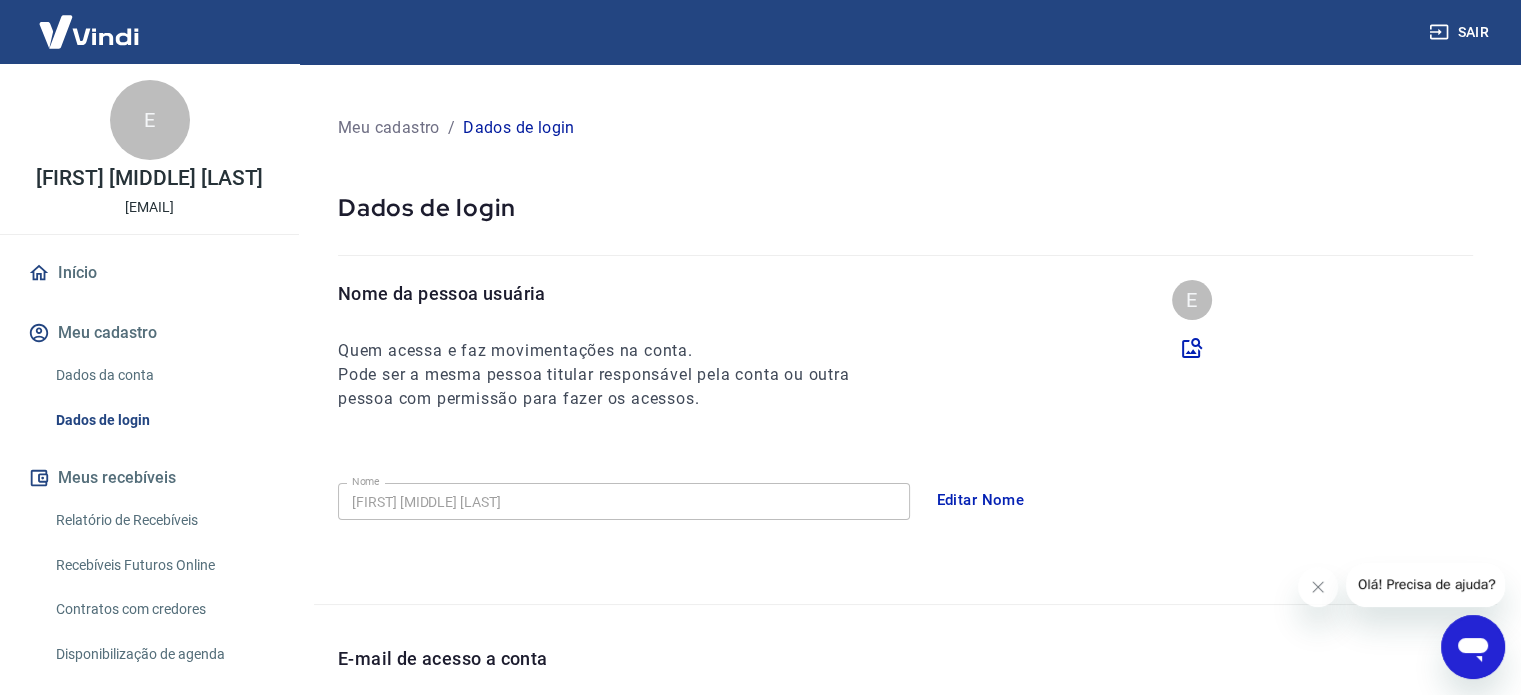 click at bounding box center [89, 31] 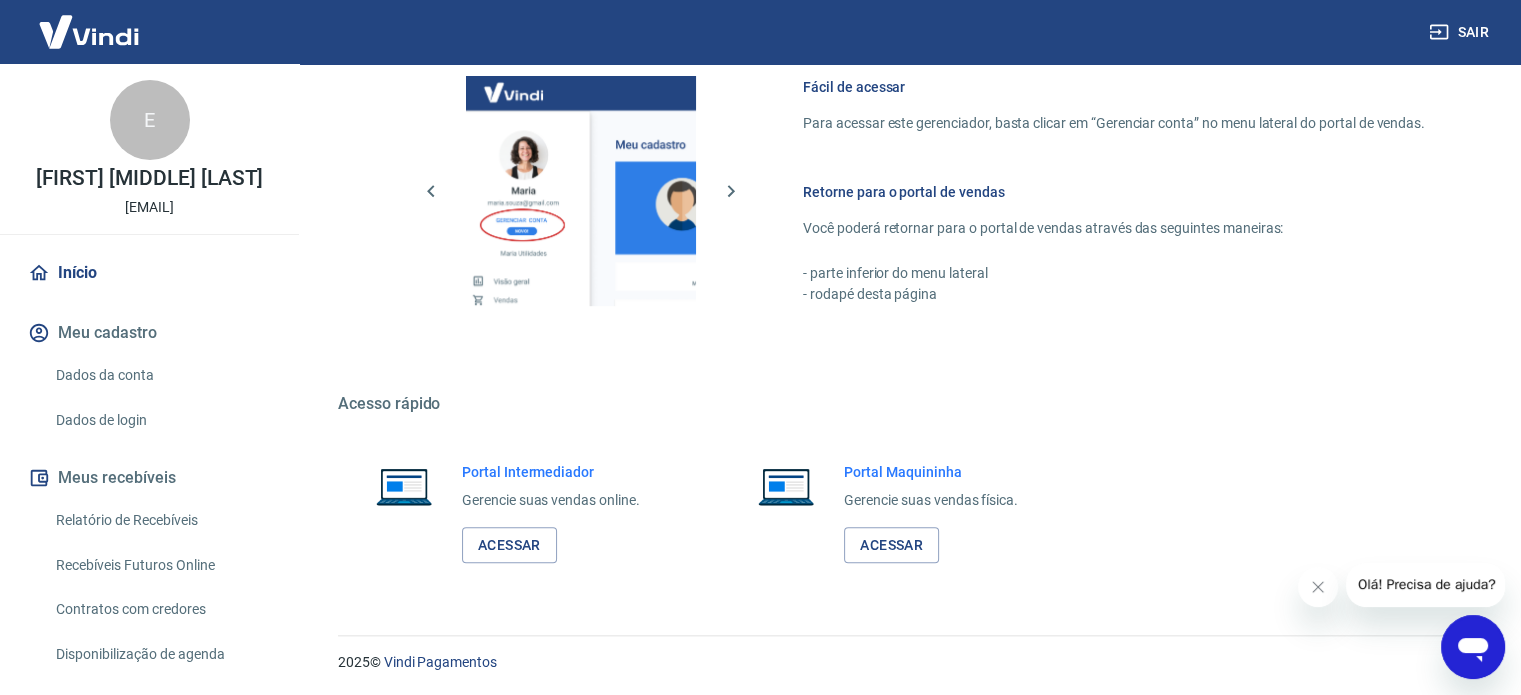 scroll, scrollTop: 1091, scrollLeft: 0, axis: vertical 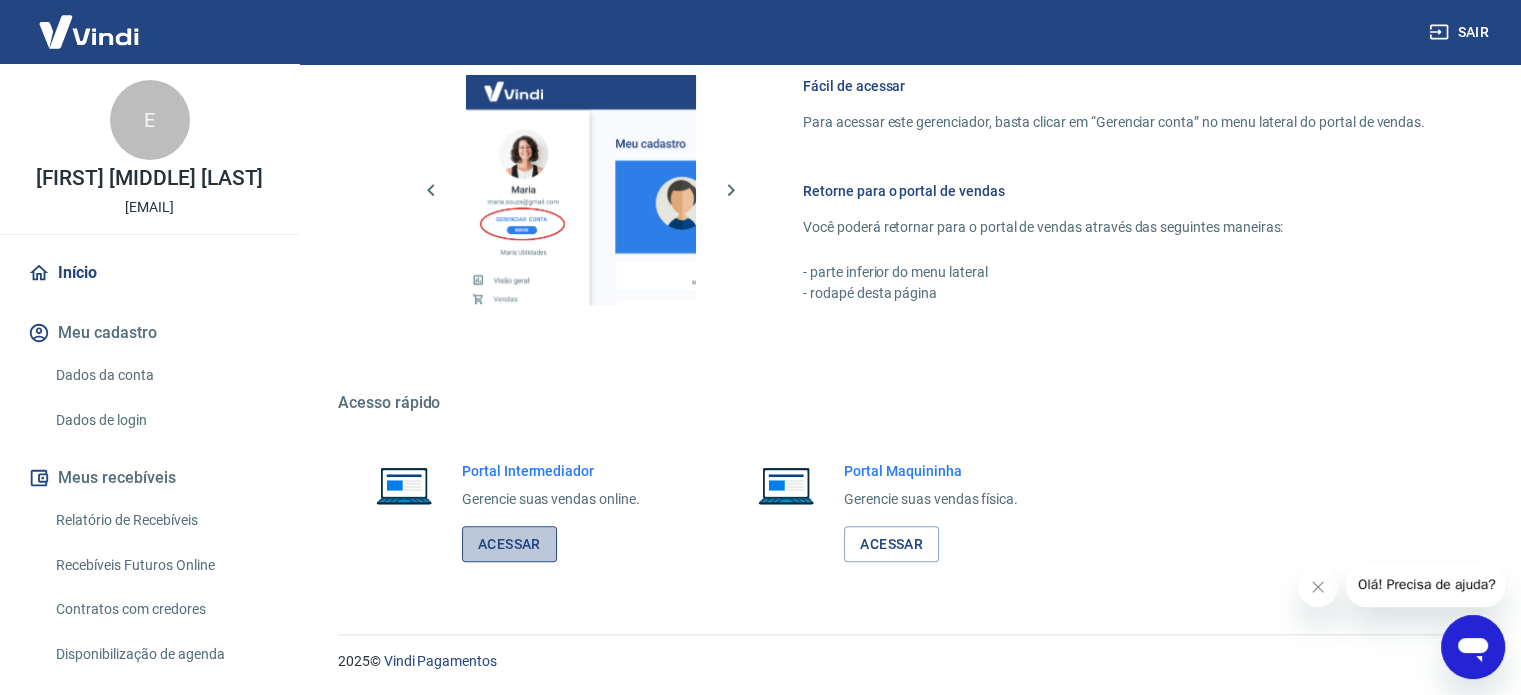 click on "Acessar" at bounding box center (509, 544) 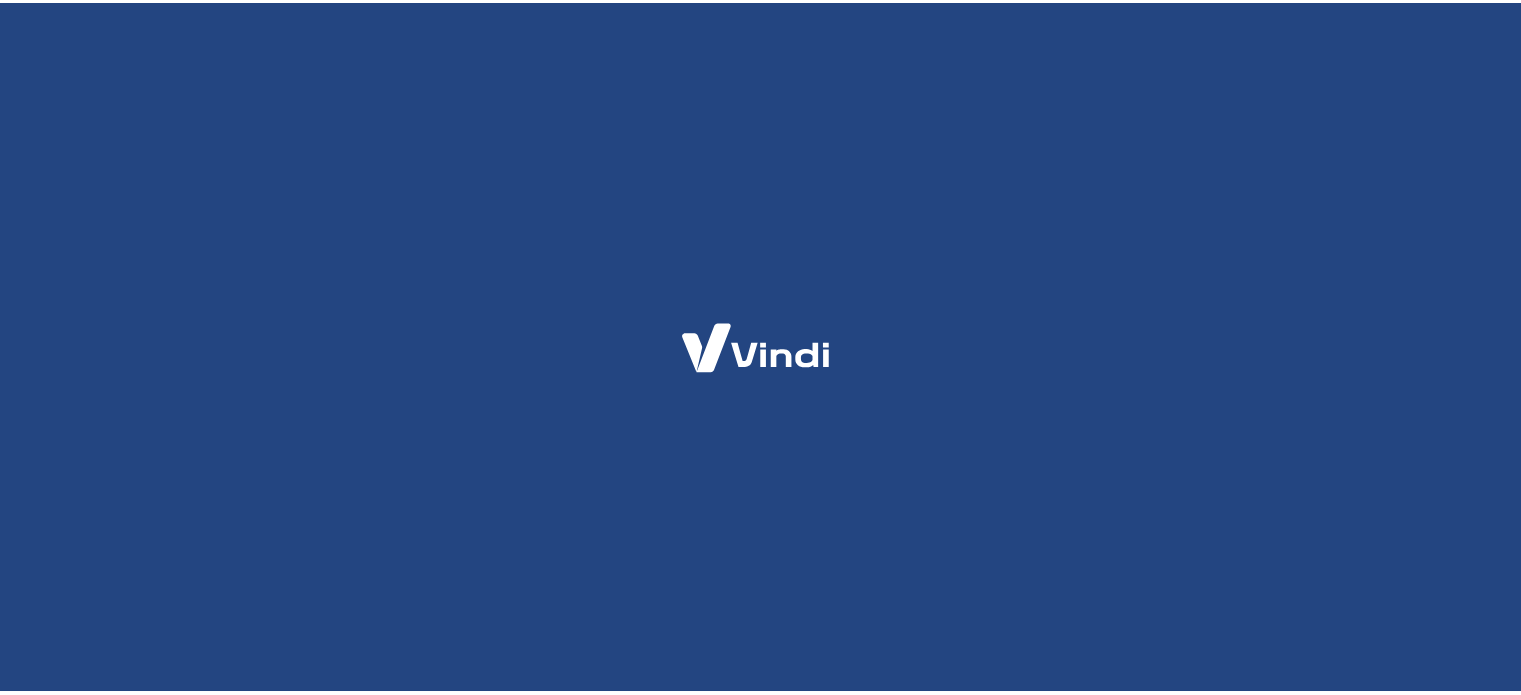 scroll, scrollTop: 0, scrollLeft: 0, axis: both 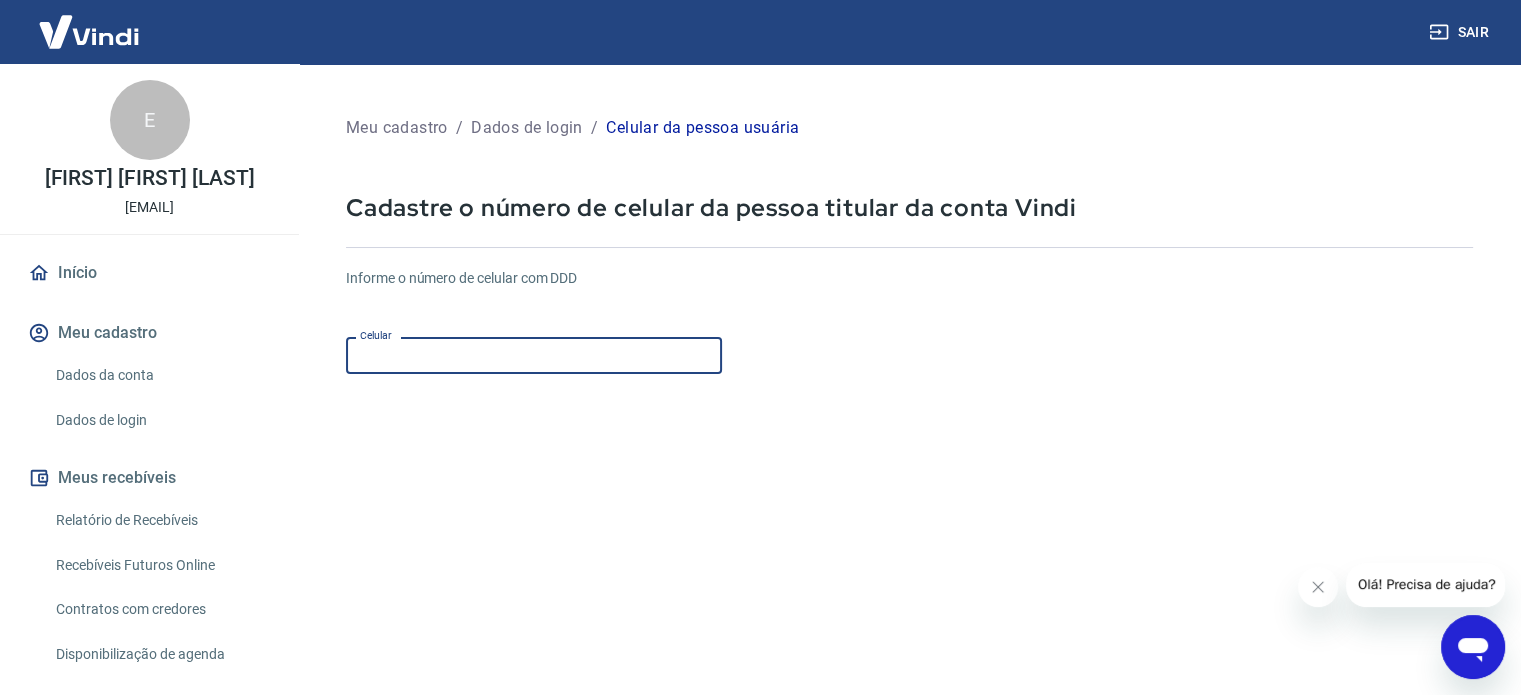 click on "Celular" at bounding box center [534, 355] 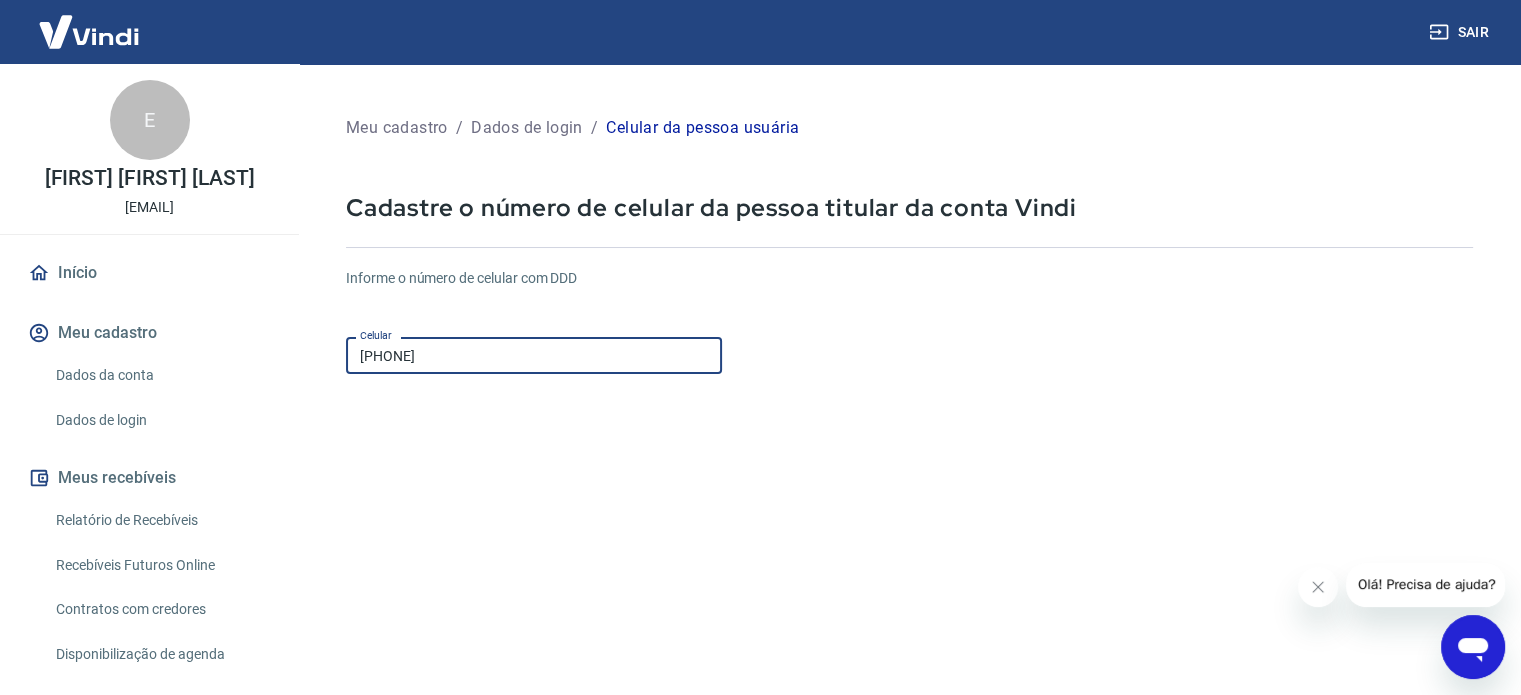 click on "Informe o número de celular com DDD Celular (11) 96356-0570 Celular Continuar Cancelar" at bounding box center (909, 544) 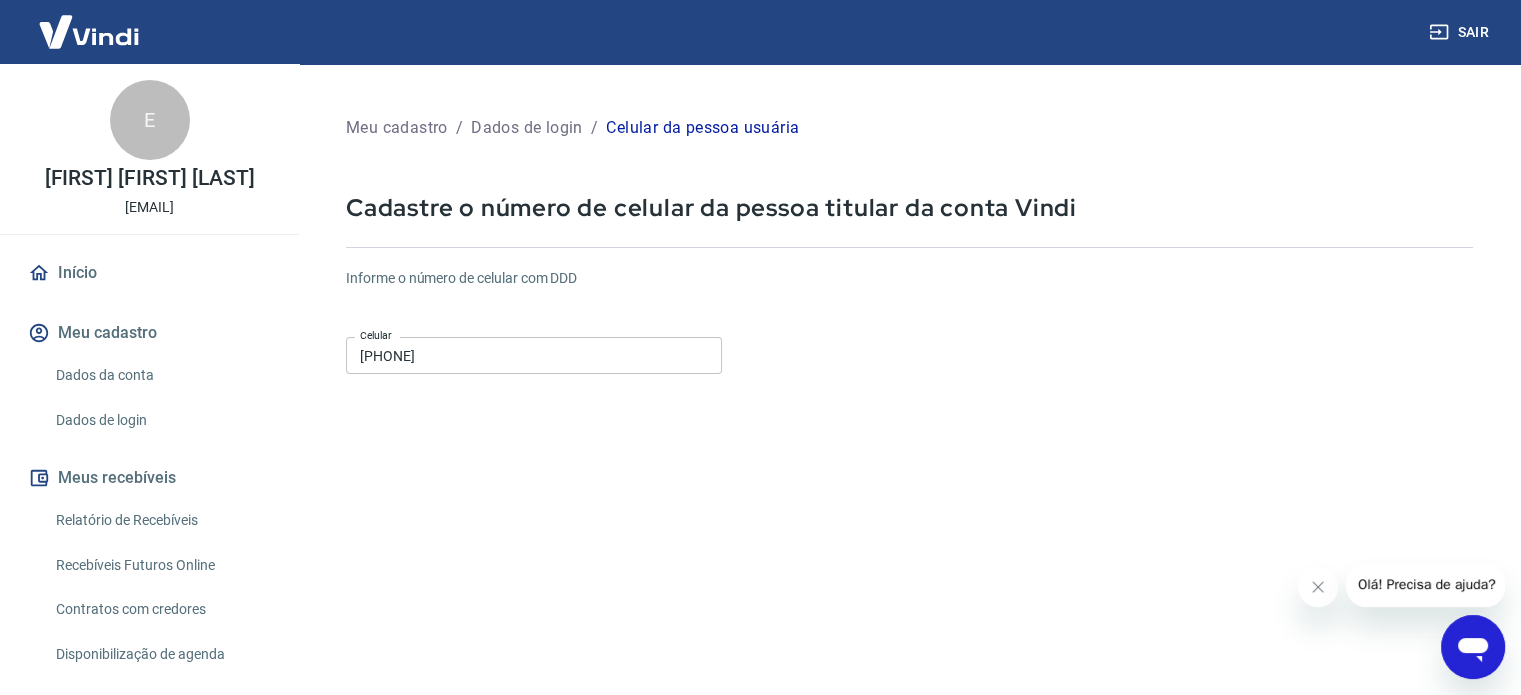 click on "Informe o número de celular com DDD Celular (11) 96356-0570 Celular Continuar Cancelar" at bounding box center (909, 544) 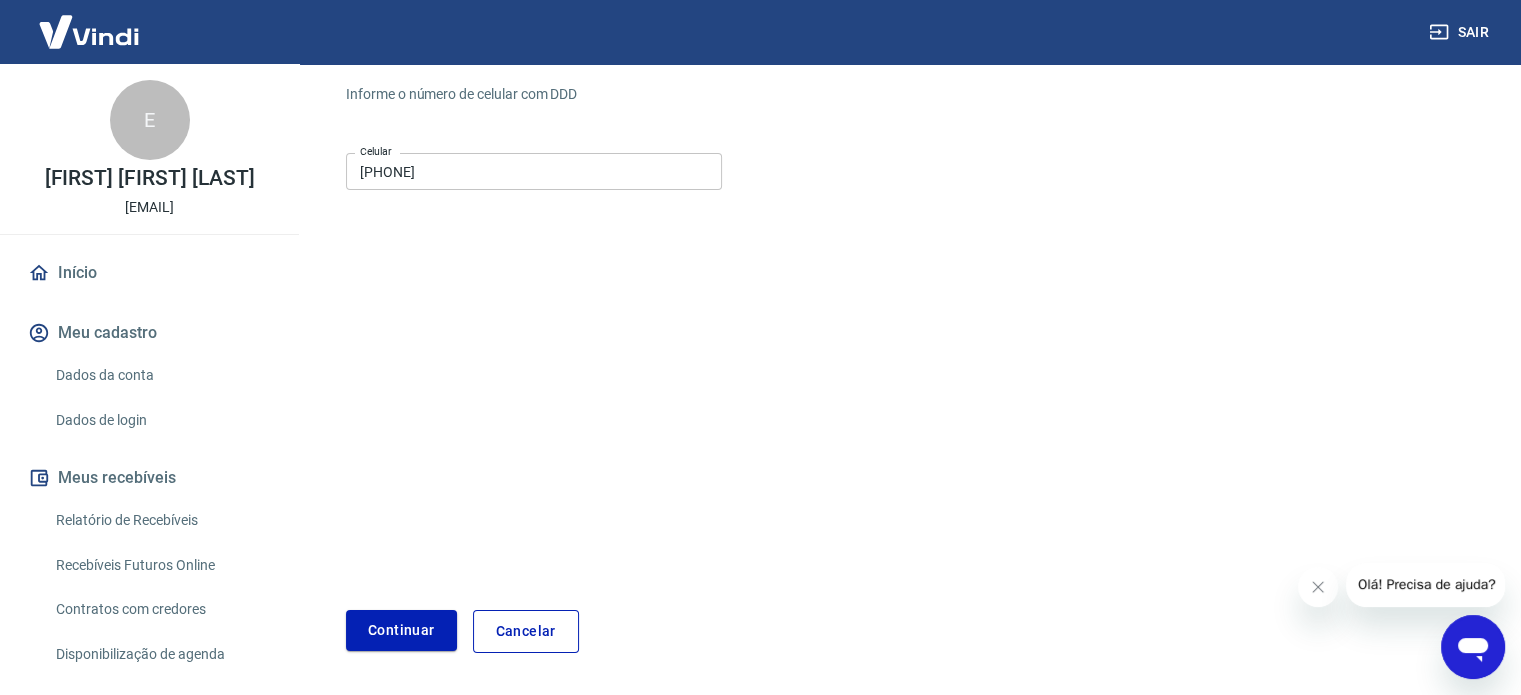 scroll, scrollTop: 251, scrollLeft: 0, axis: vertical 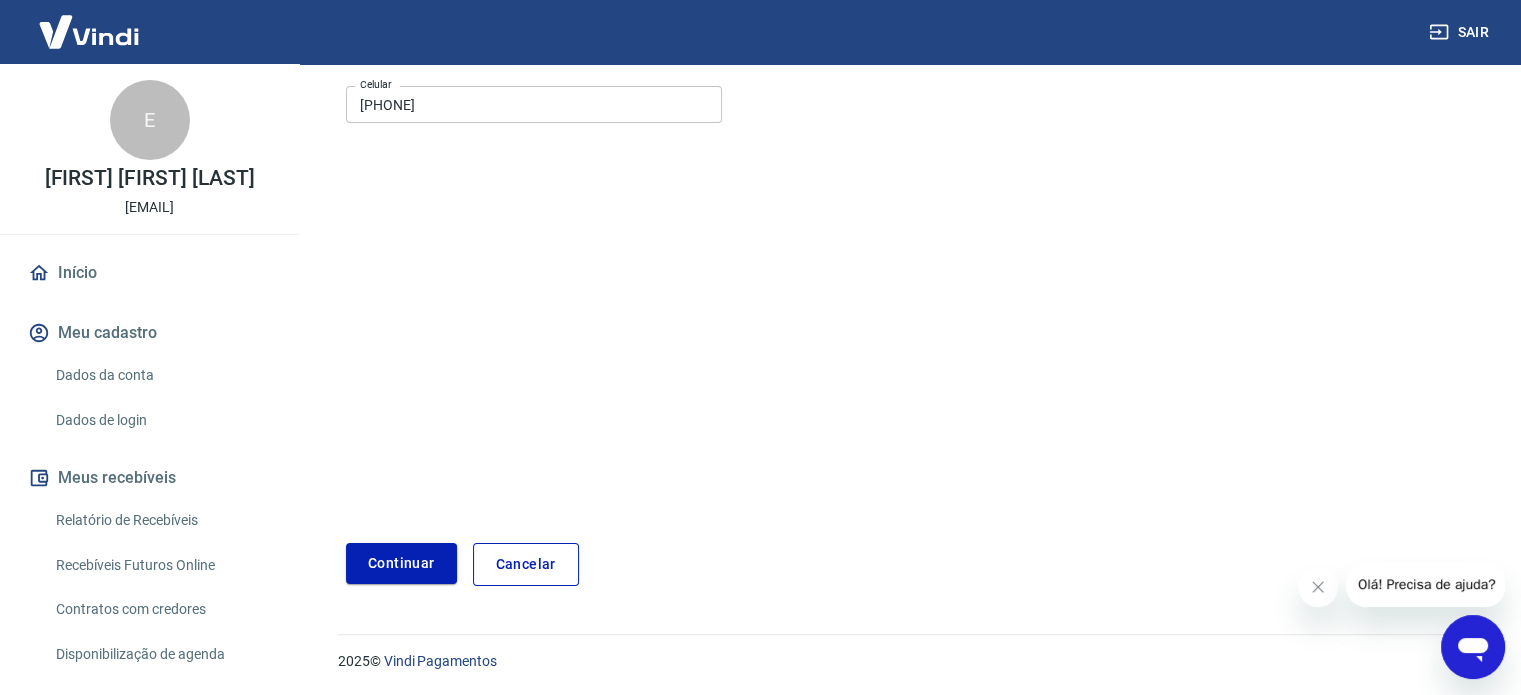 click on "Continuar" at bounding box center (401, 563) 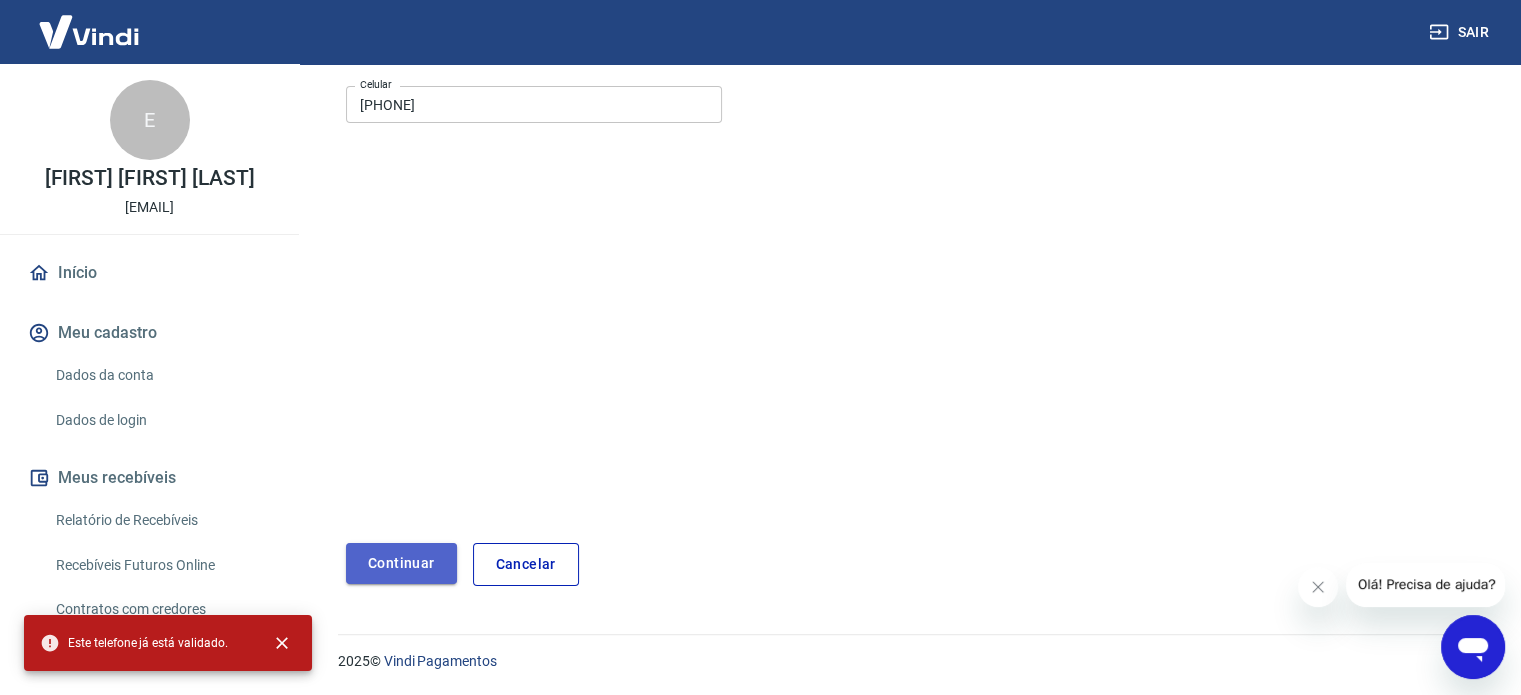 click on "Continuar" at bounding box center (401, 563) 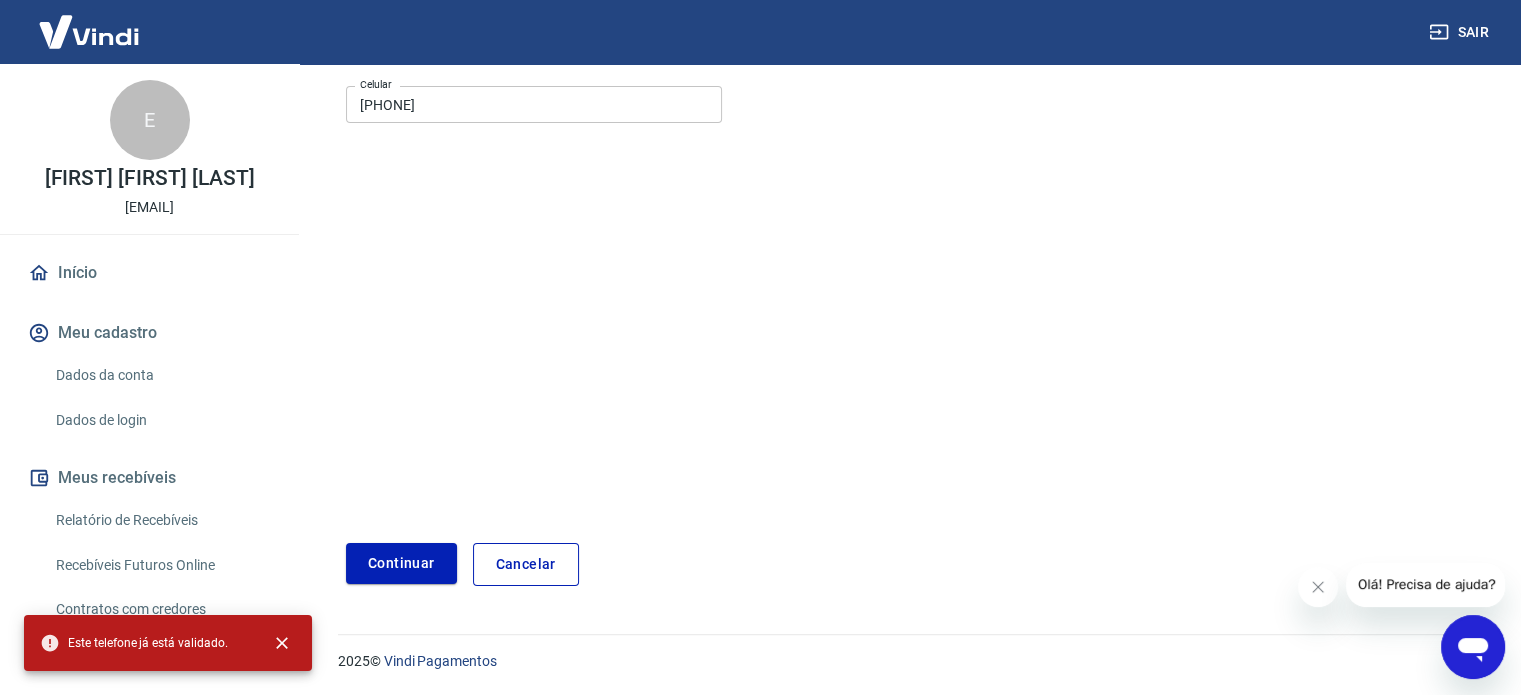 scroll, scrollTop: 0, scrollLeft: 0, axis: both 